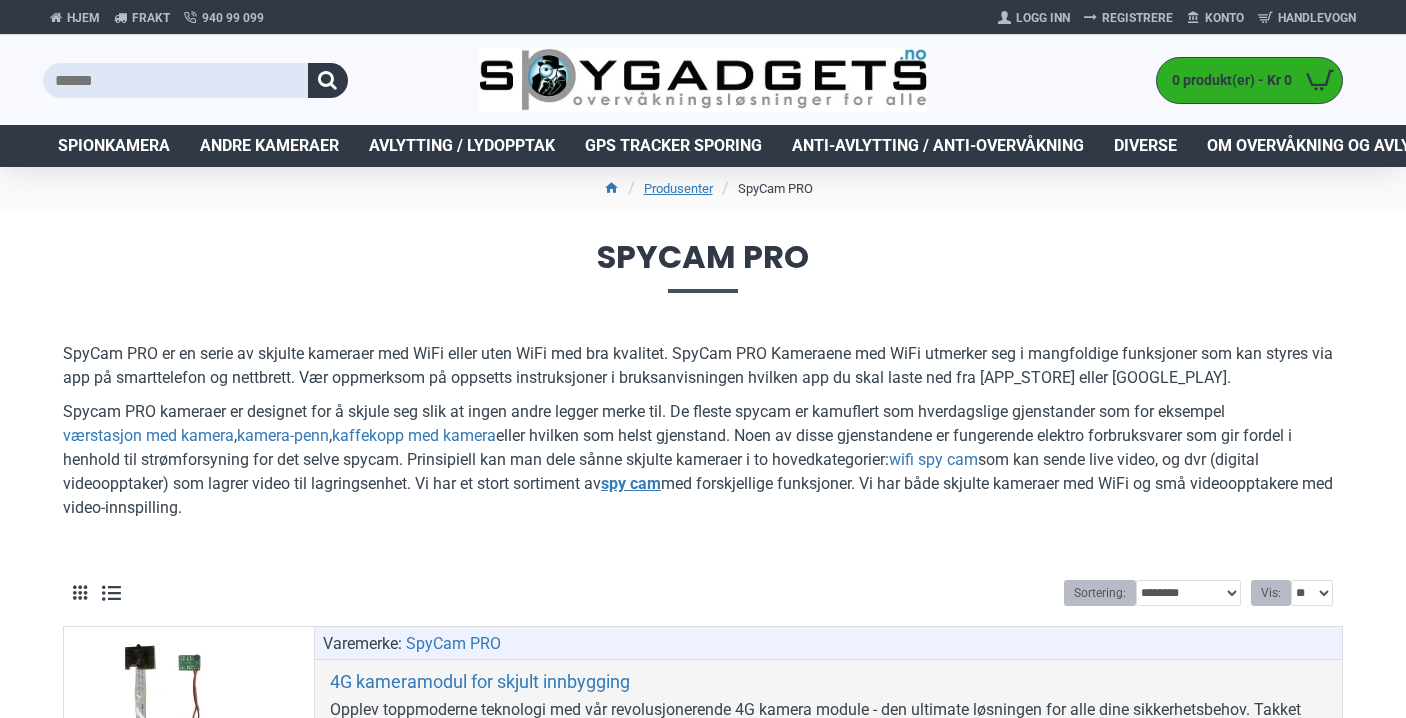 scroll, scrollTop: 0, scrollLeft: 0, axis: both 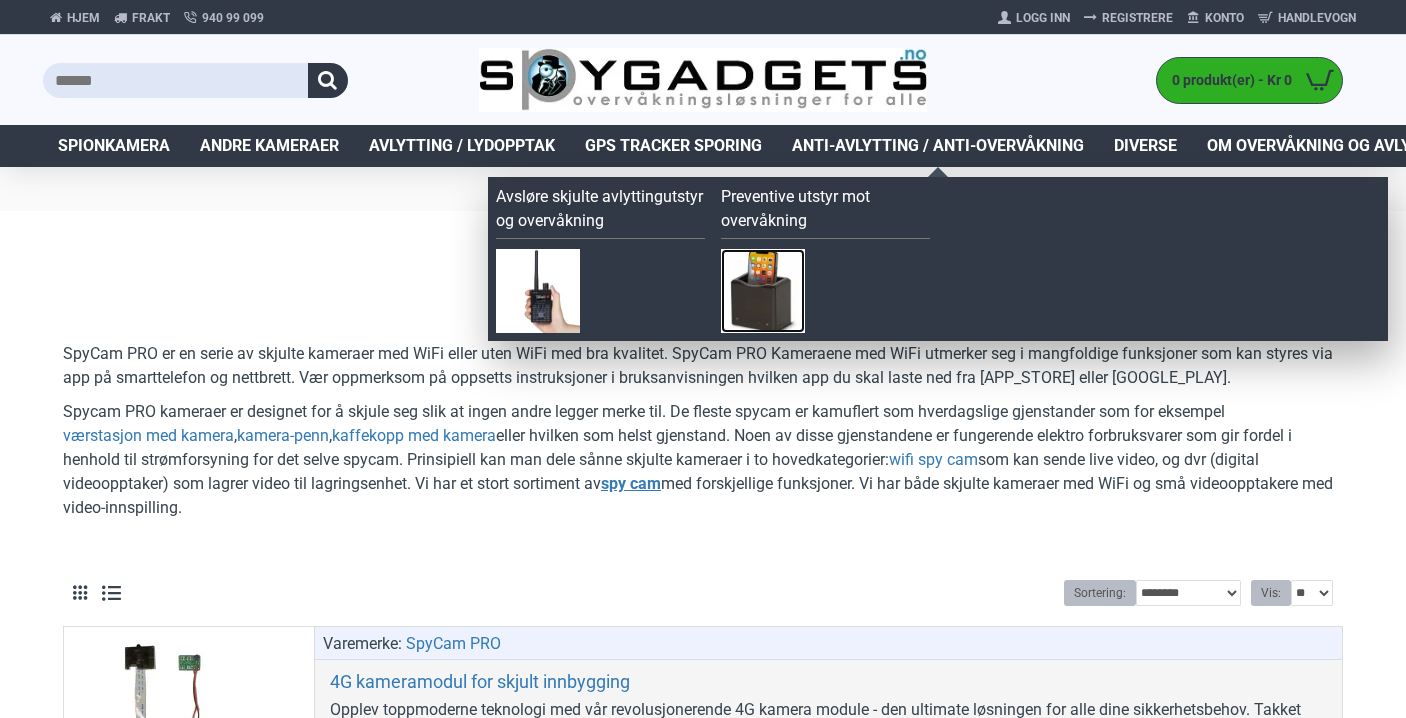 click at bounding box center (763, 291) 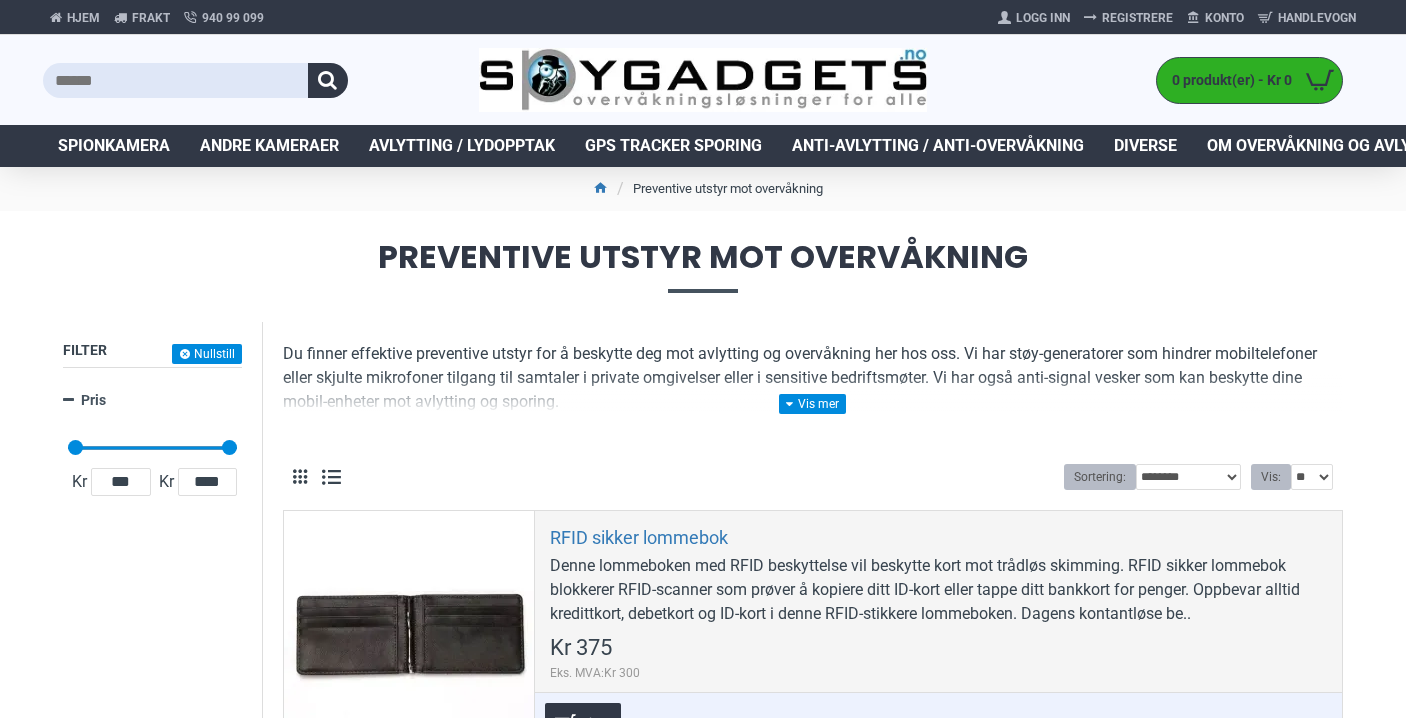 scroll, scrollTop: 0, scrollLeft: 0, axis: both 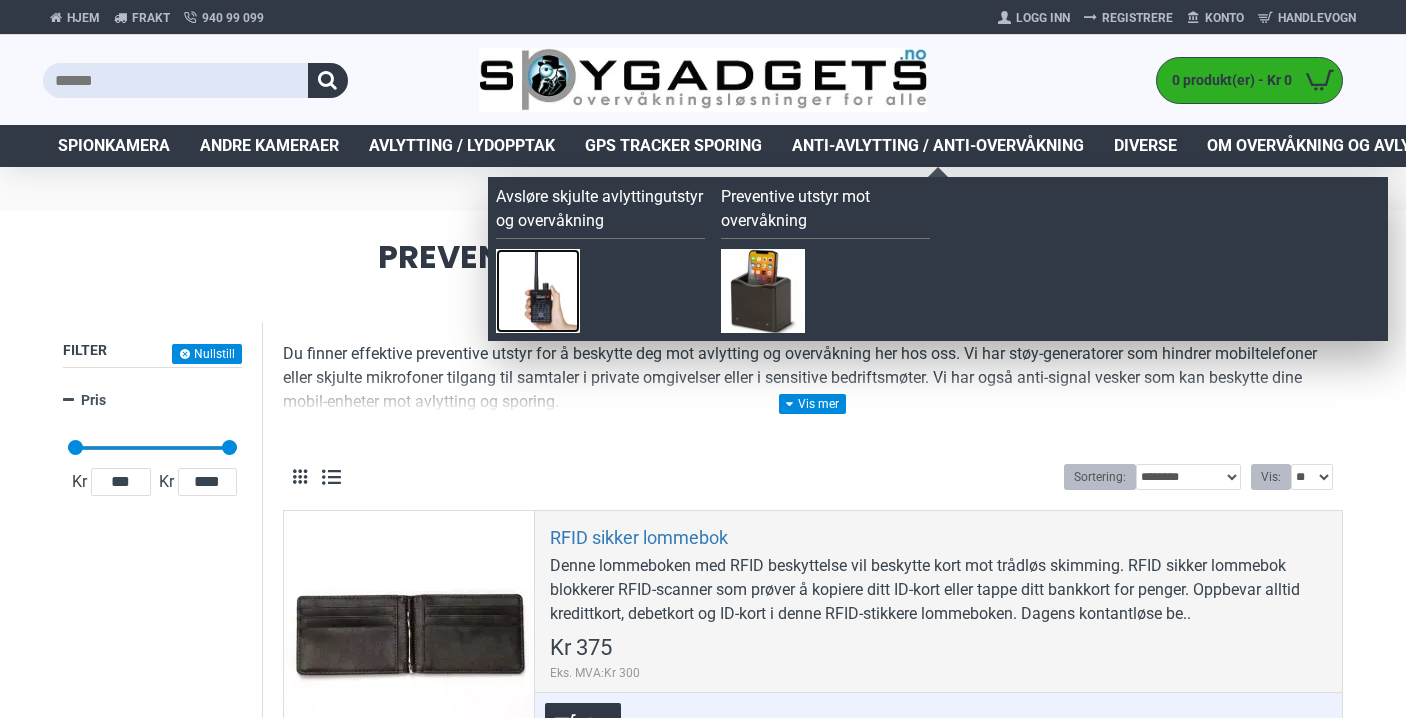 click at bounding box center (538, 291) 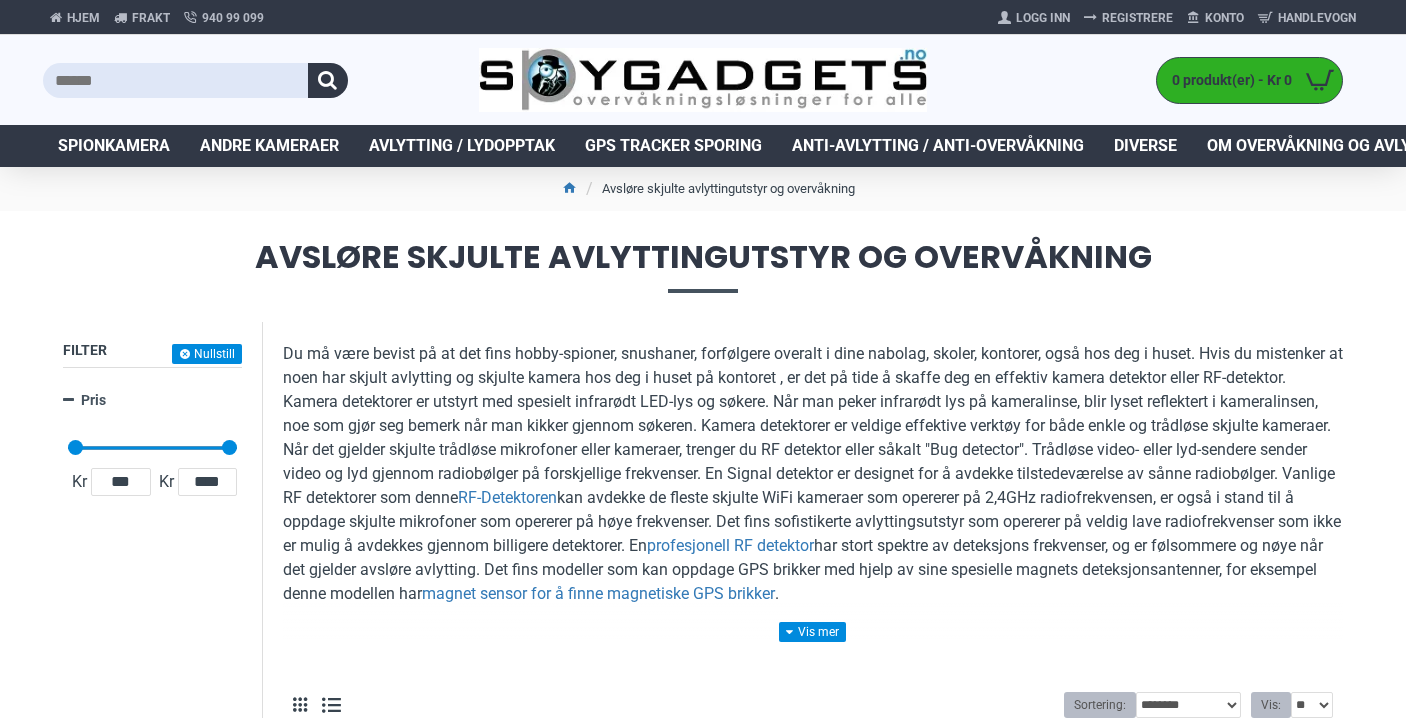scroll, scrollTop: 0, scrollLeft: 0, axis: both 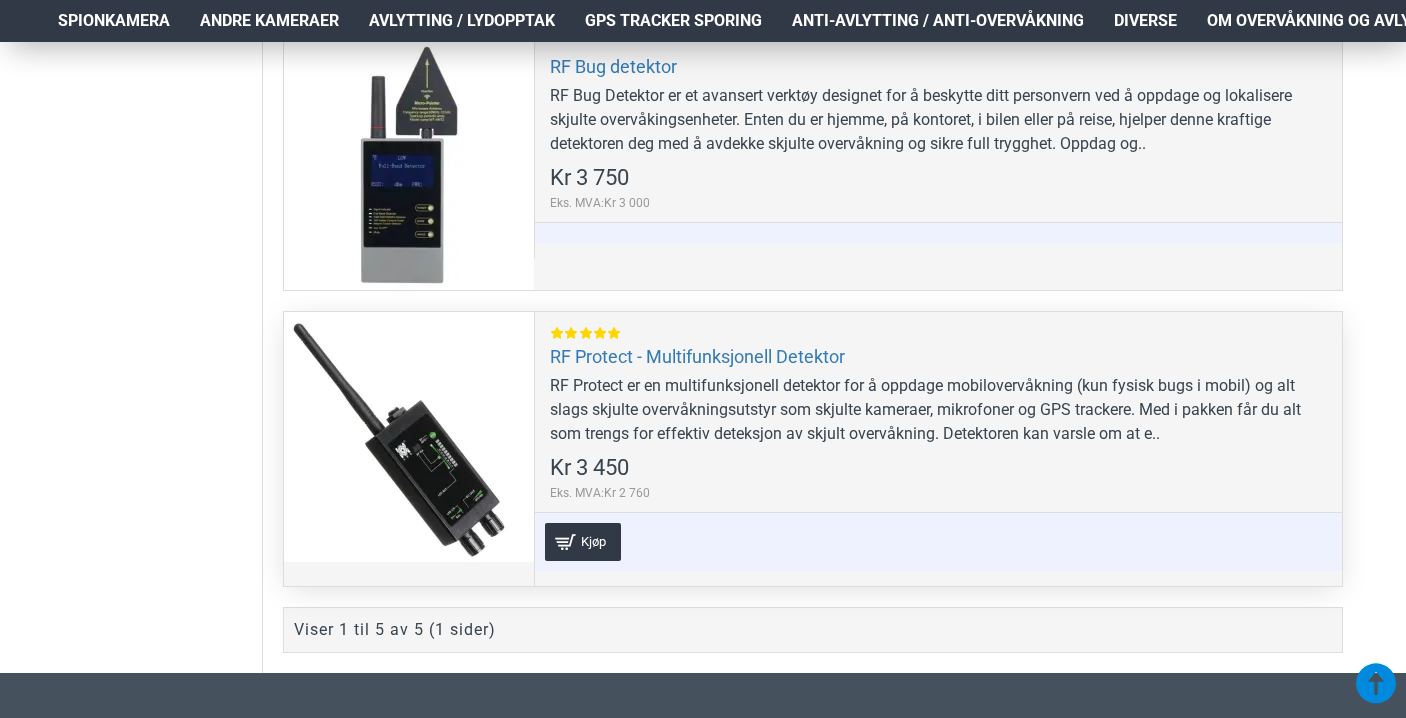 click on "RF Protect er en multifunksjonell detektor for å oppdage mobilovervåkning (kun fysisk bugs i mobil) og alt slags skjulte overvåkningsutstyr som skjulte kameraer, mikrofoner og GPS trackere. Med i pakken får du alt som trengs for effektiv deteksjon av skjult overvåkning. Detektoren kan varsle om at e.." at bounding box center (938, 410) 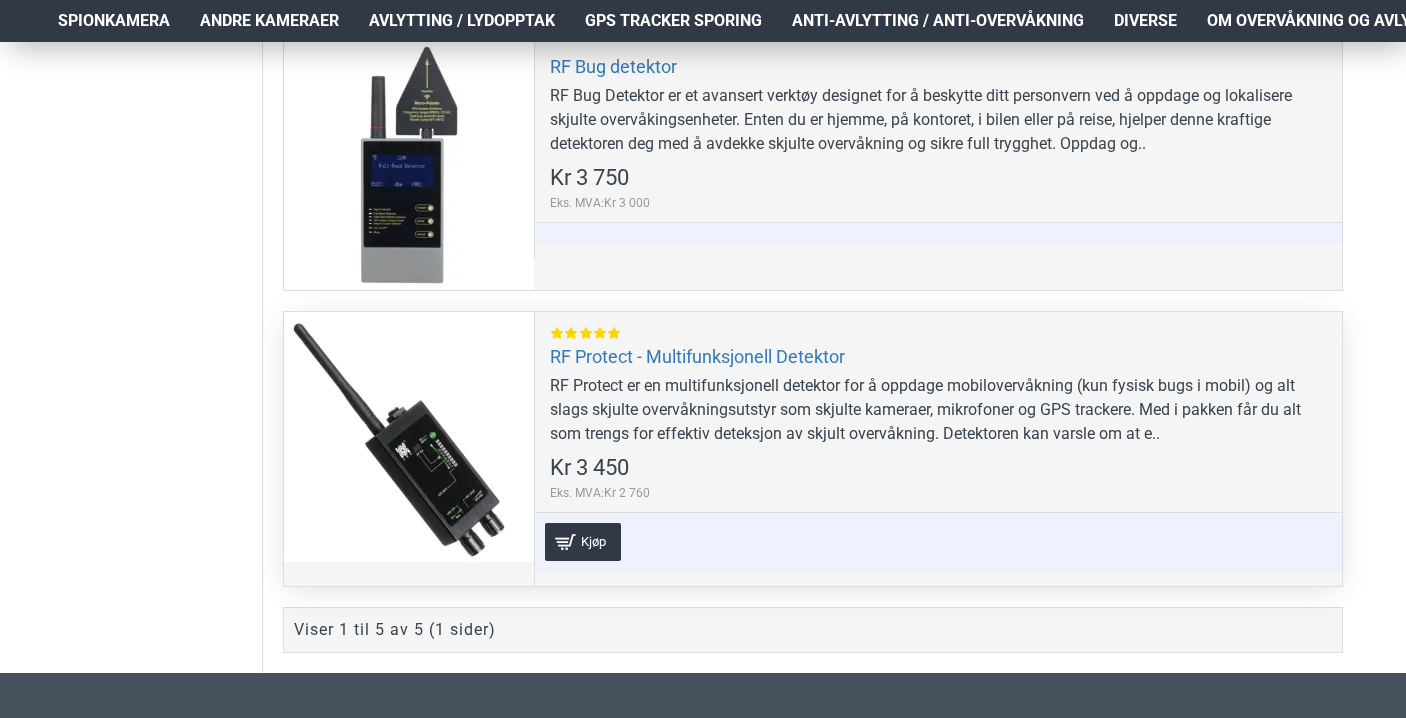 click at bounding box center [409, 437] 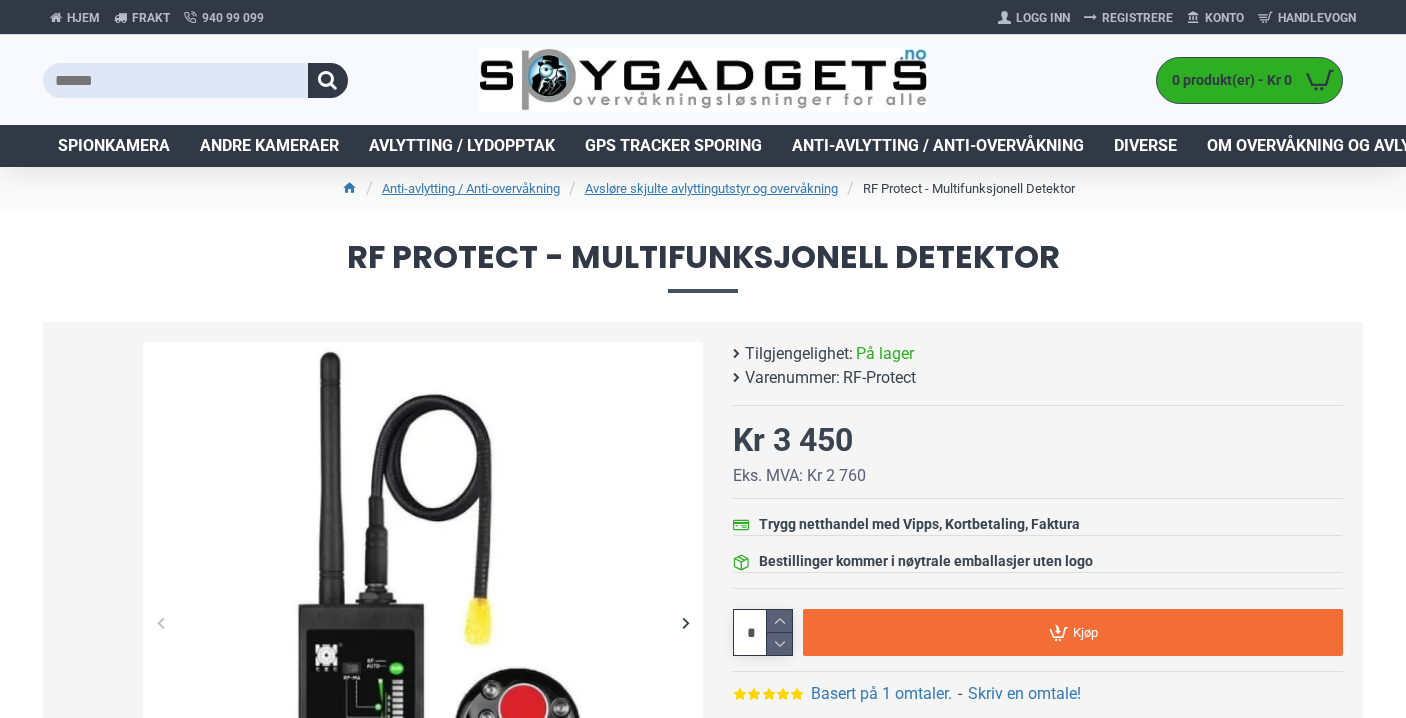 scroll, scrollTop: 0, scrollLeft: 0, axis: both 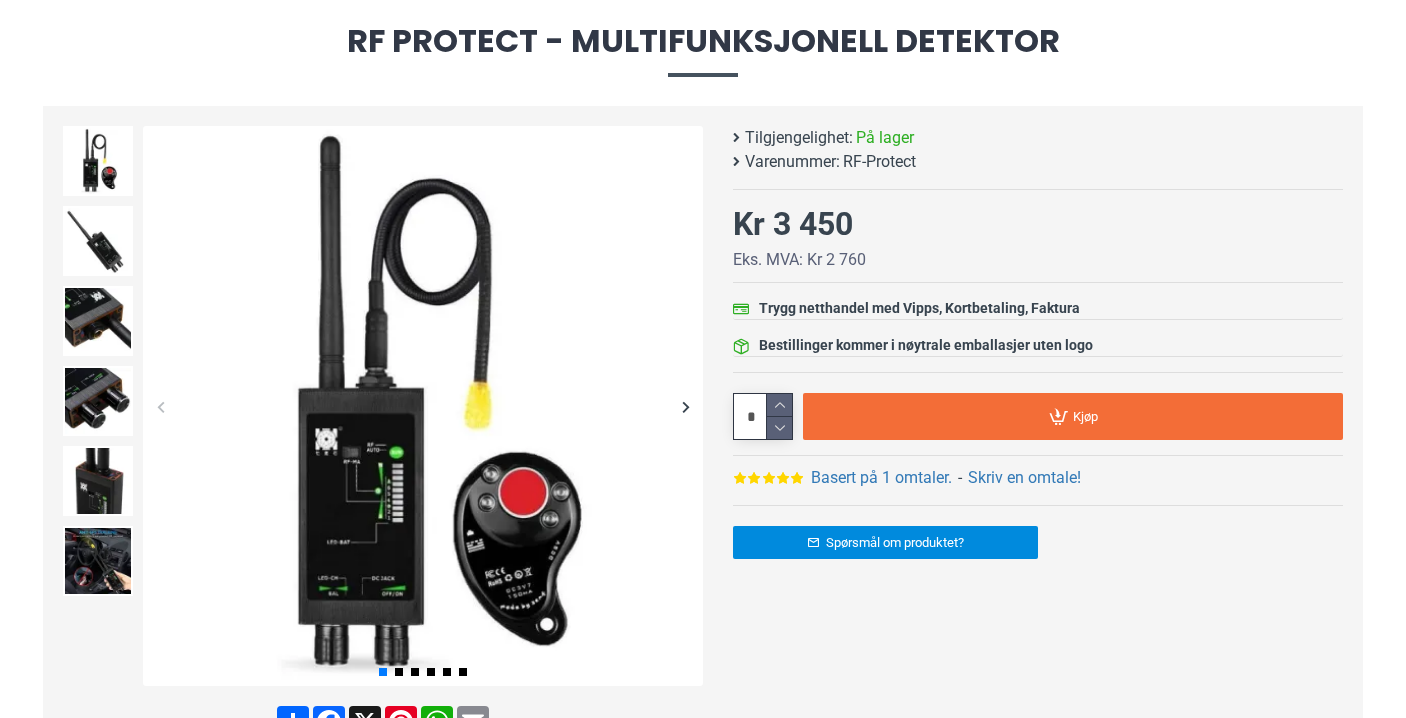 click at bounding box center [685, 406] 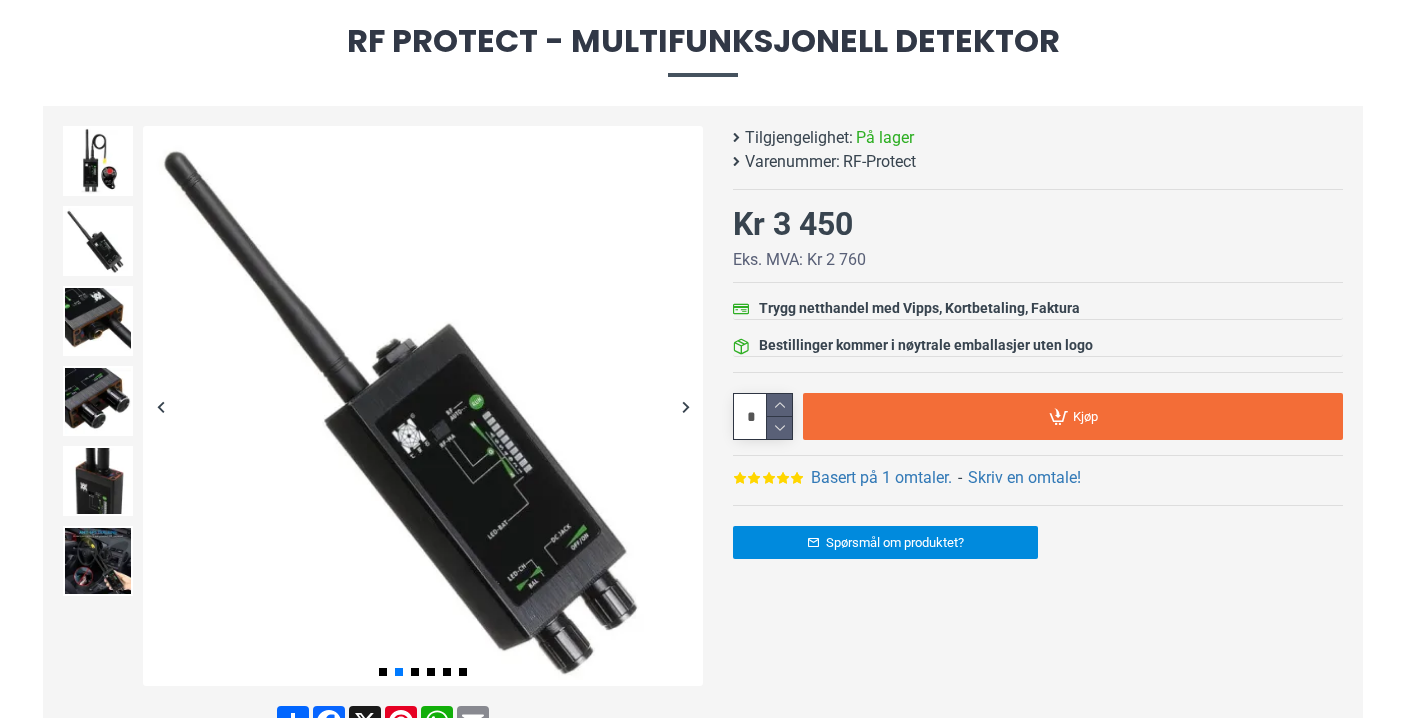 click at bounding box center [685, 406] 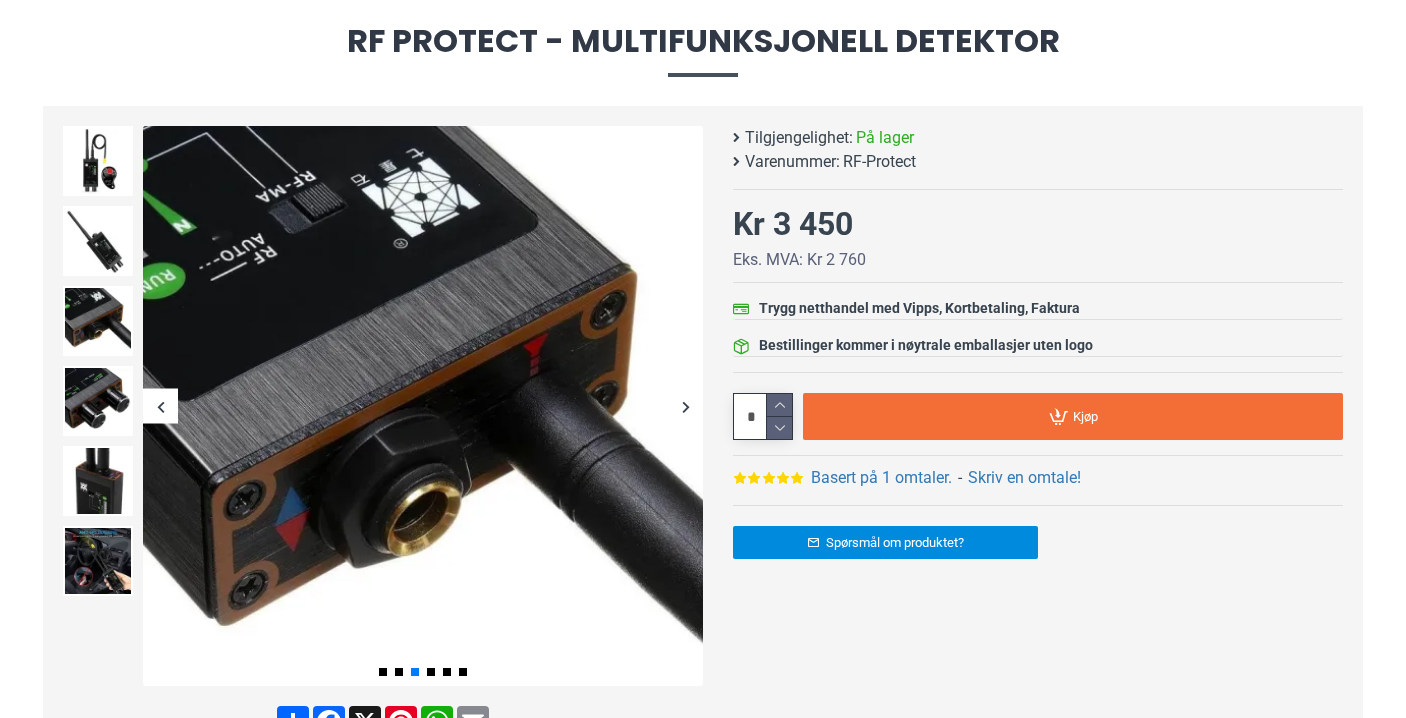 click at bounding box center [685, 406] 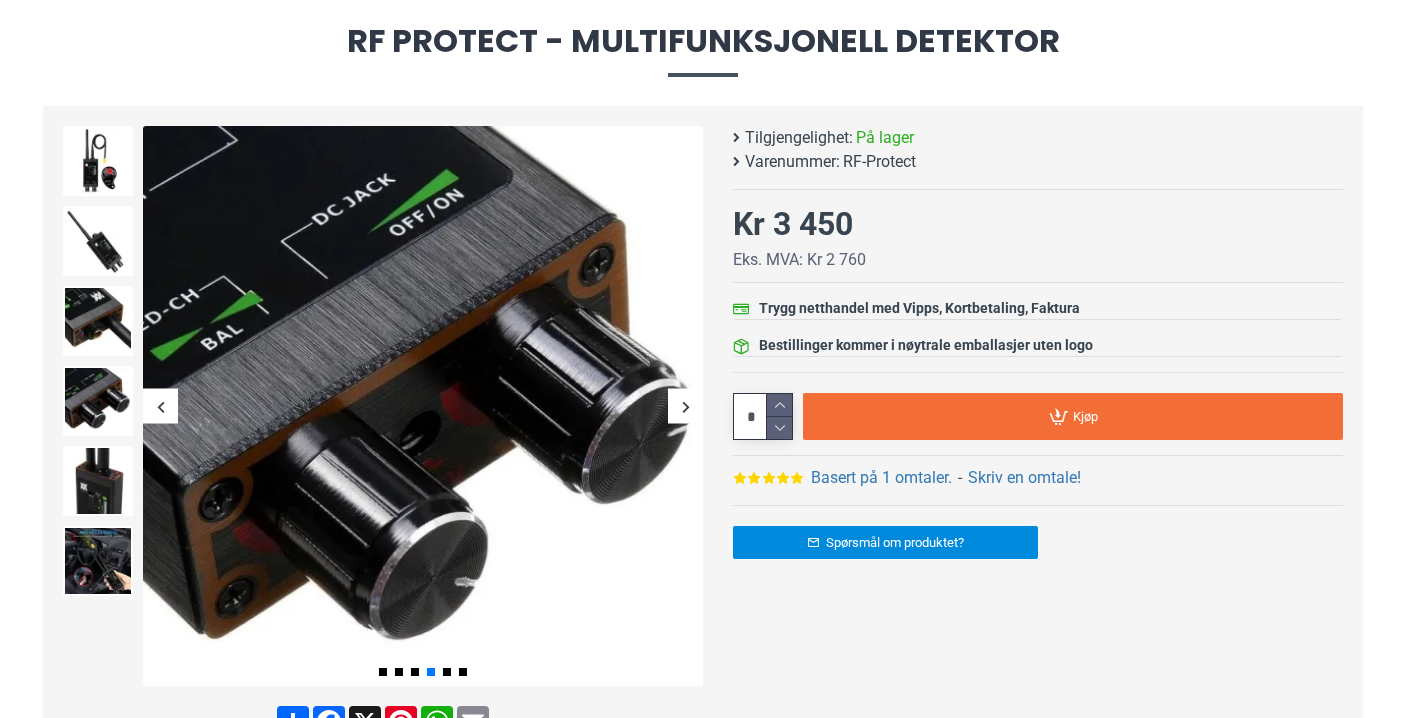 click at bounding box center [685, 406] 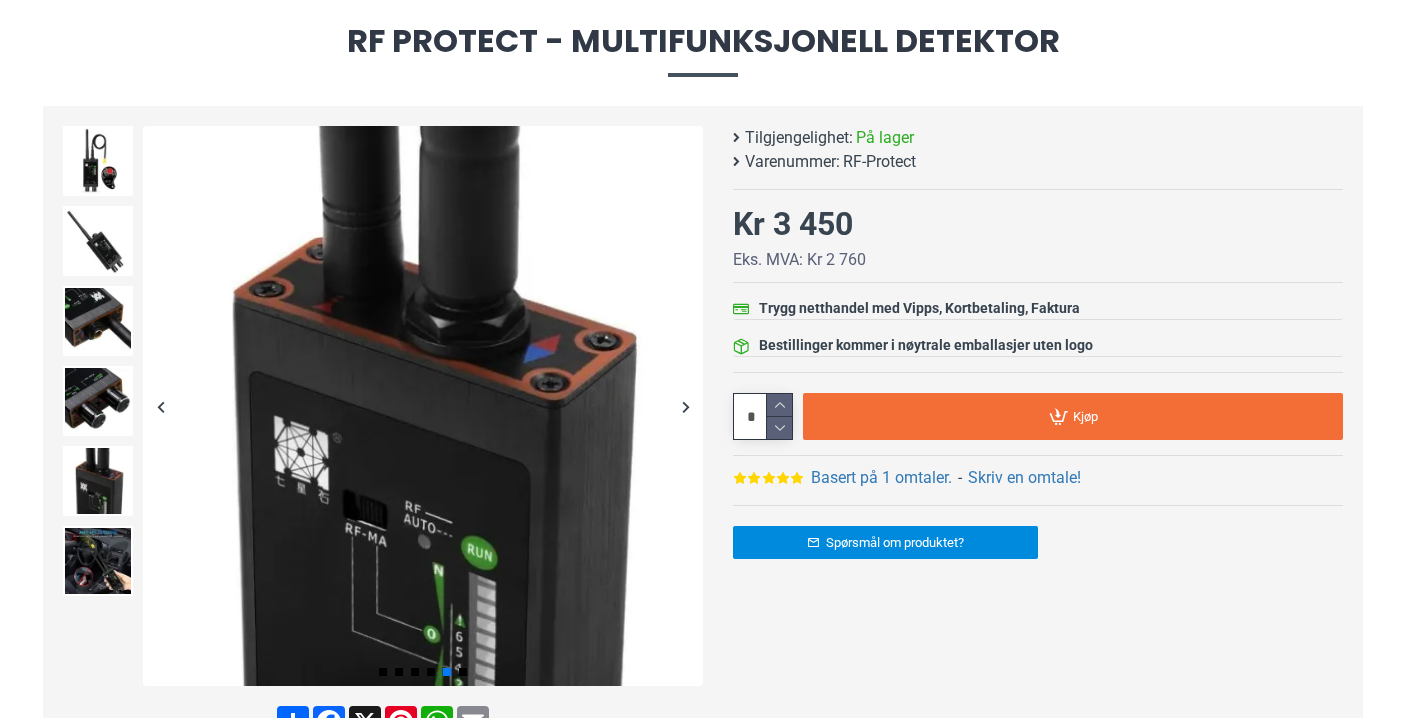 click at bounding box center [685, 406] 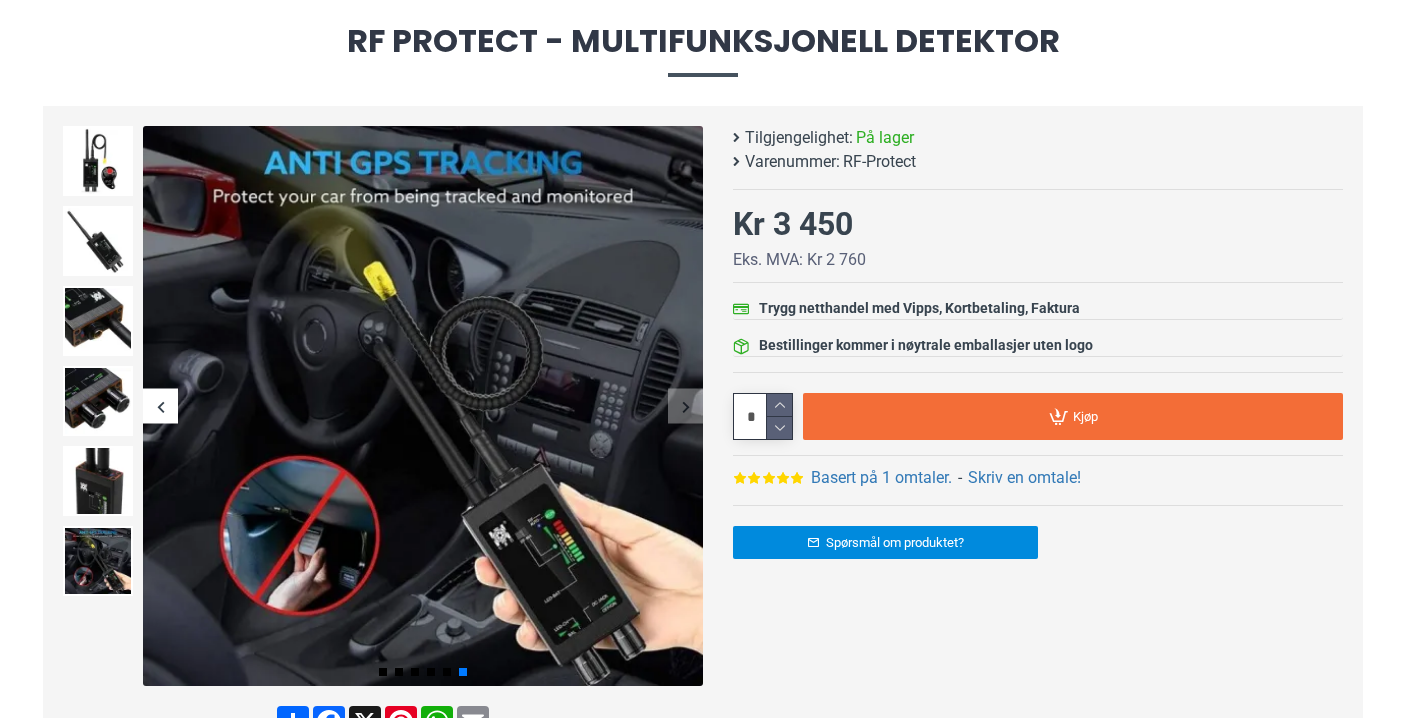 click at bounding box center (685, 406) 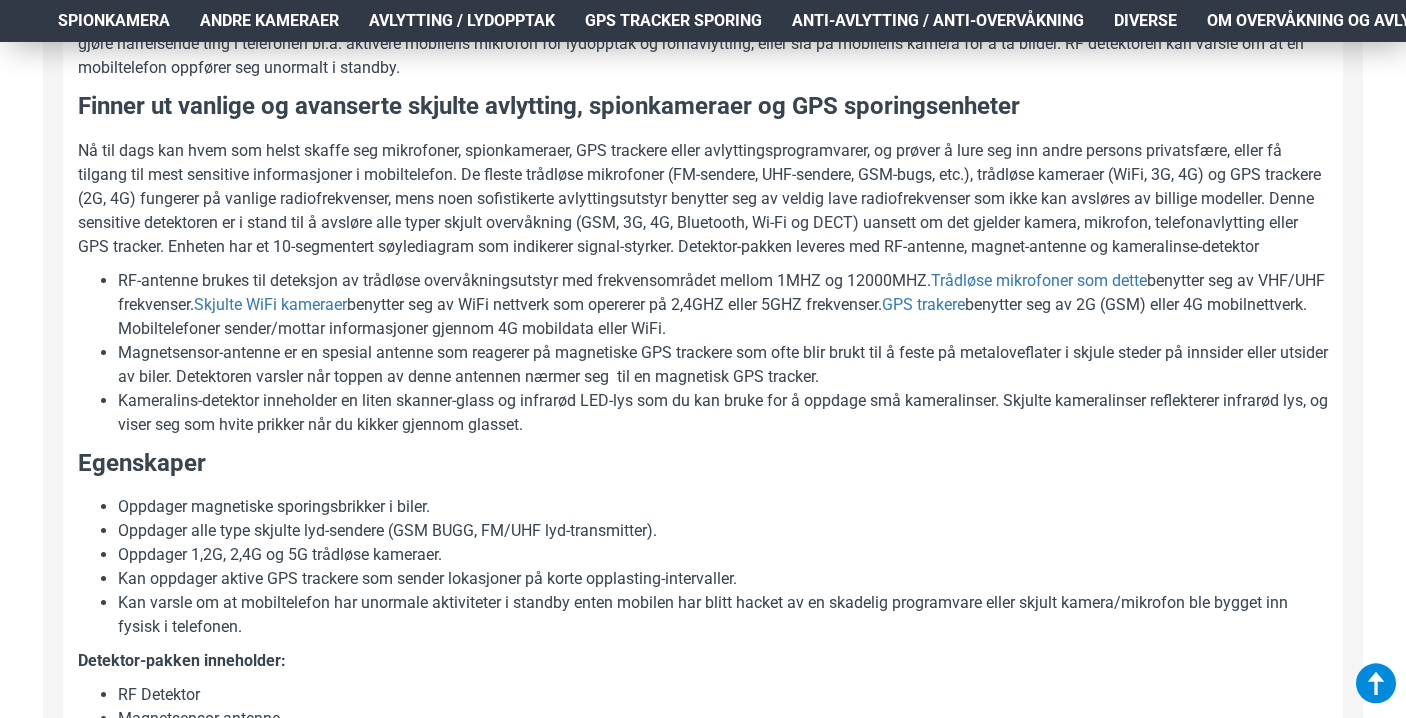 scroll, scrollTop: 1339, scrollLeft: 0, axis: vertical 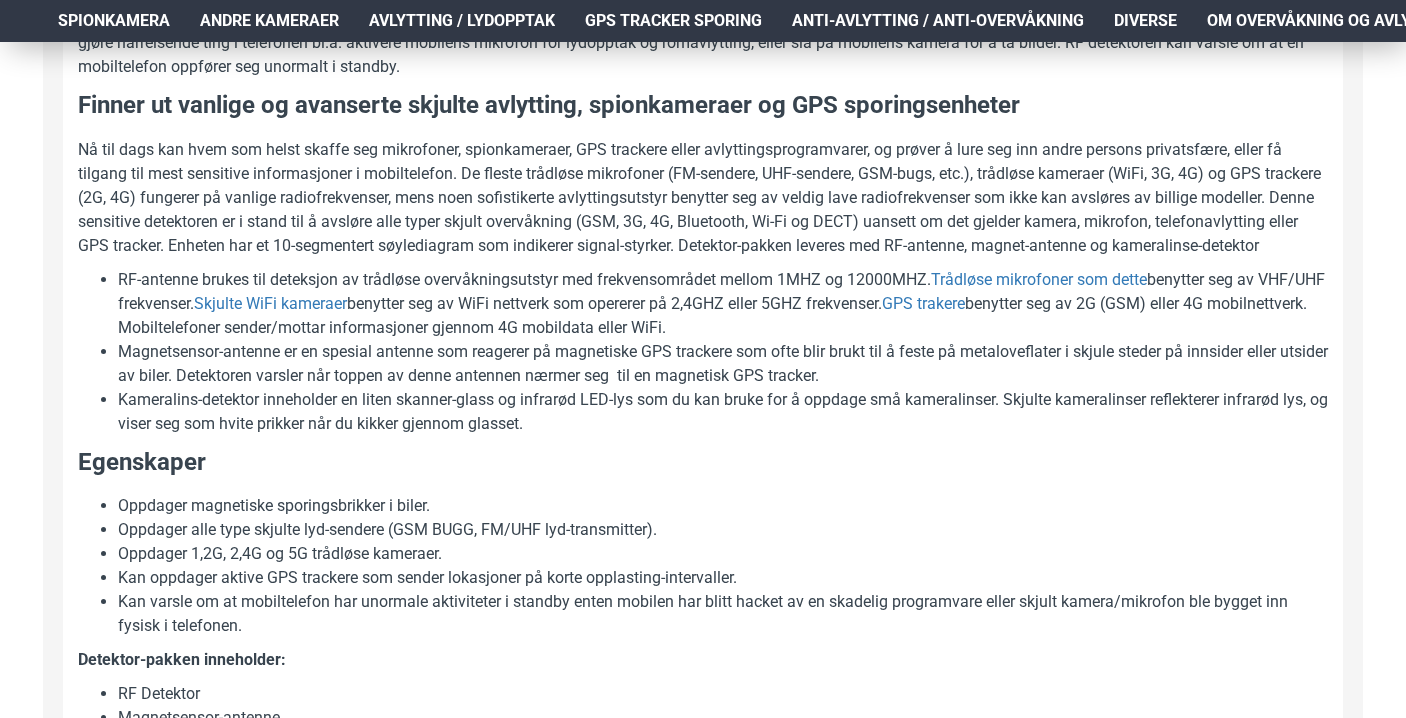 click at bounding box center (703, 92) 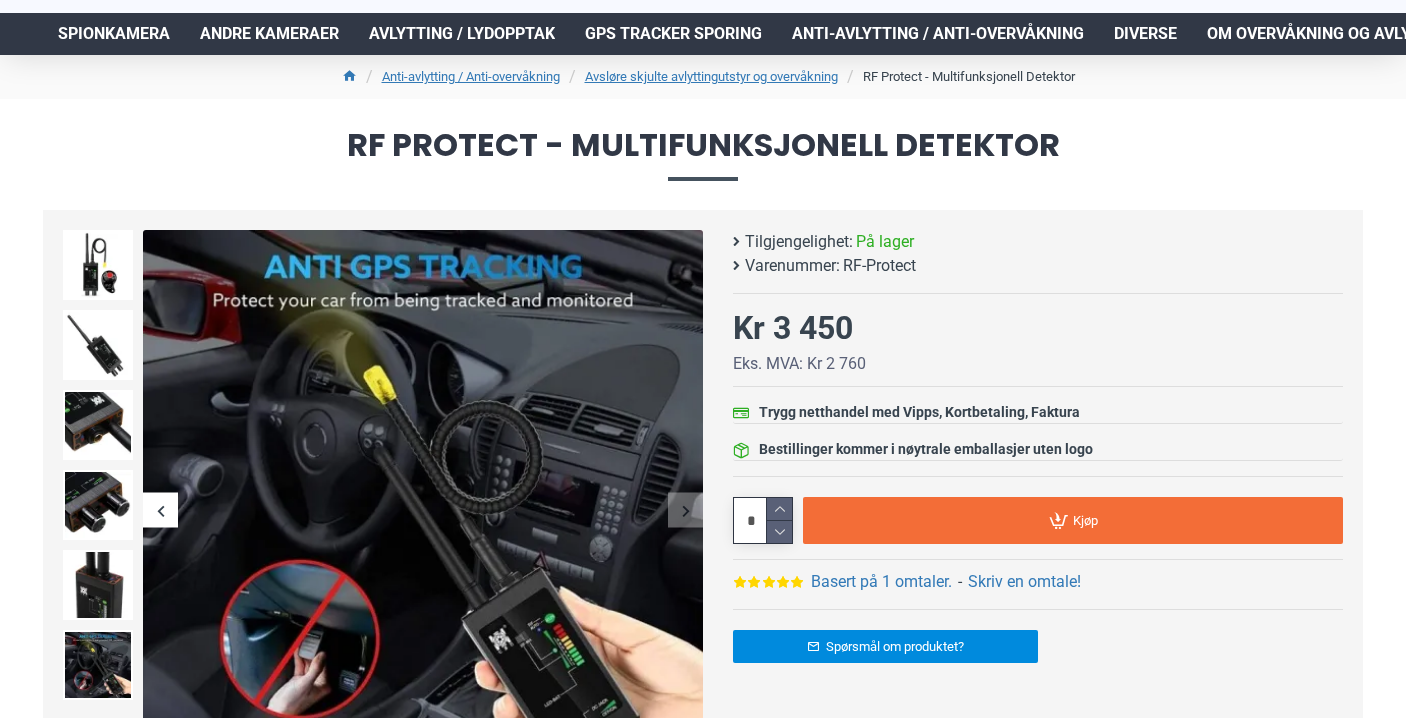 scroll, scrollTop: 124, scrollLeft: 0, axis: vertical 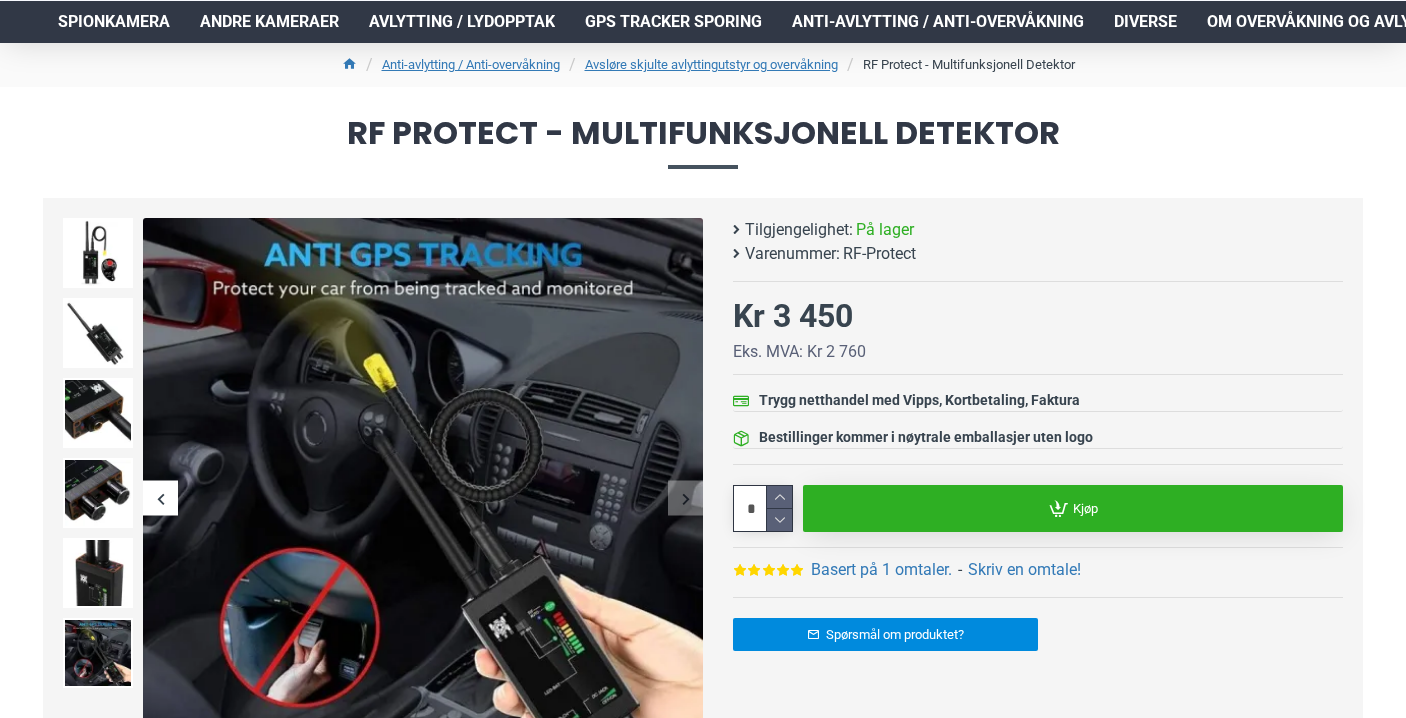 click on "Kjøp" at bounding box center [1073, 508] 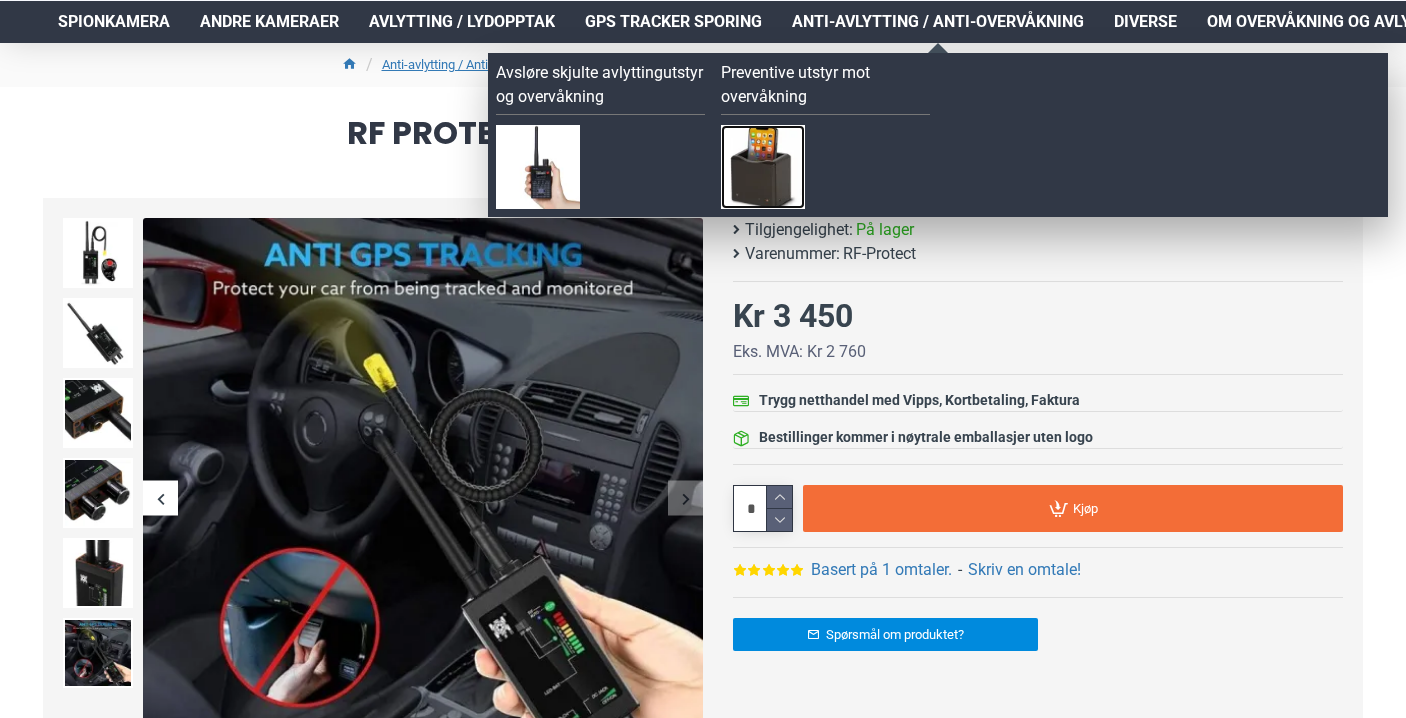 click at bounding box center (763, 167) 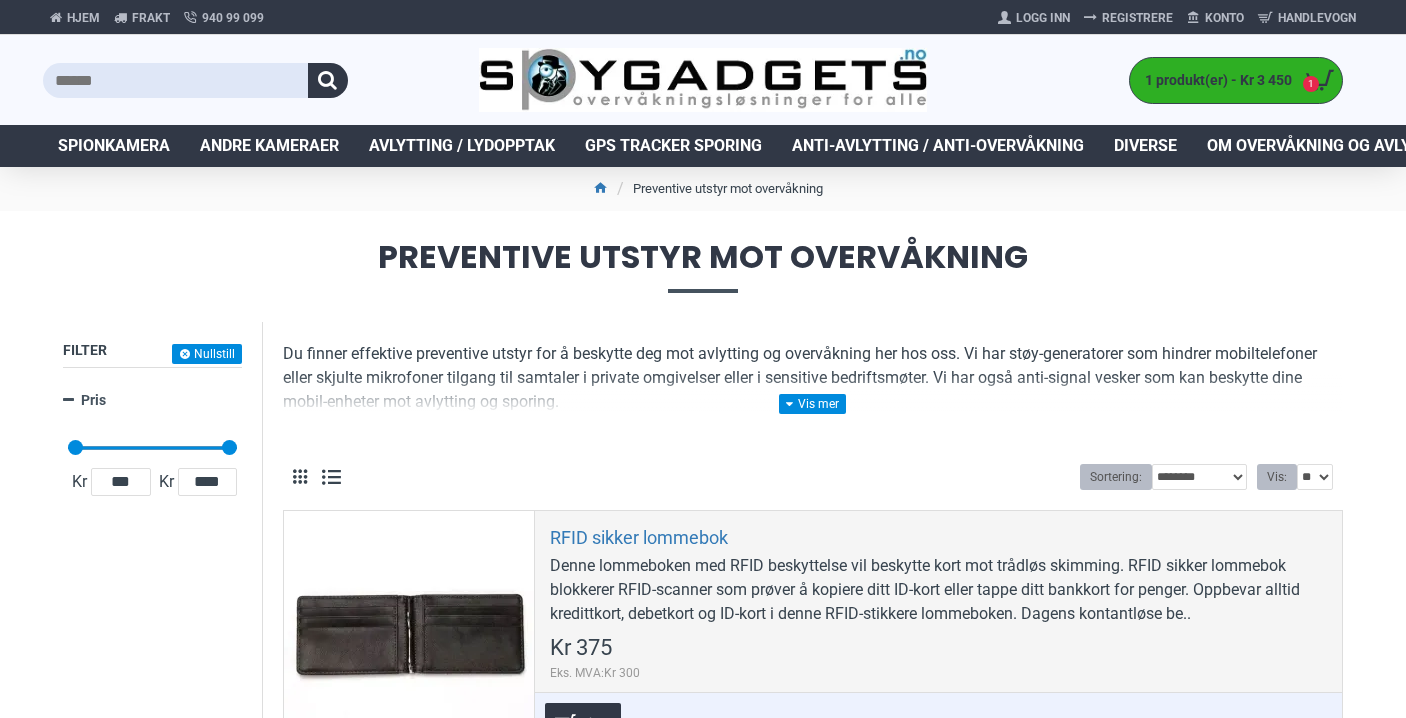 scroll, scrollTop: 0, scrollLeft: 0, axis: both 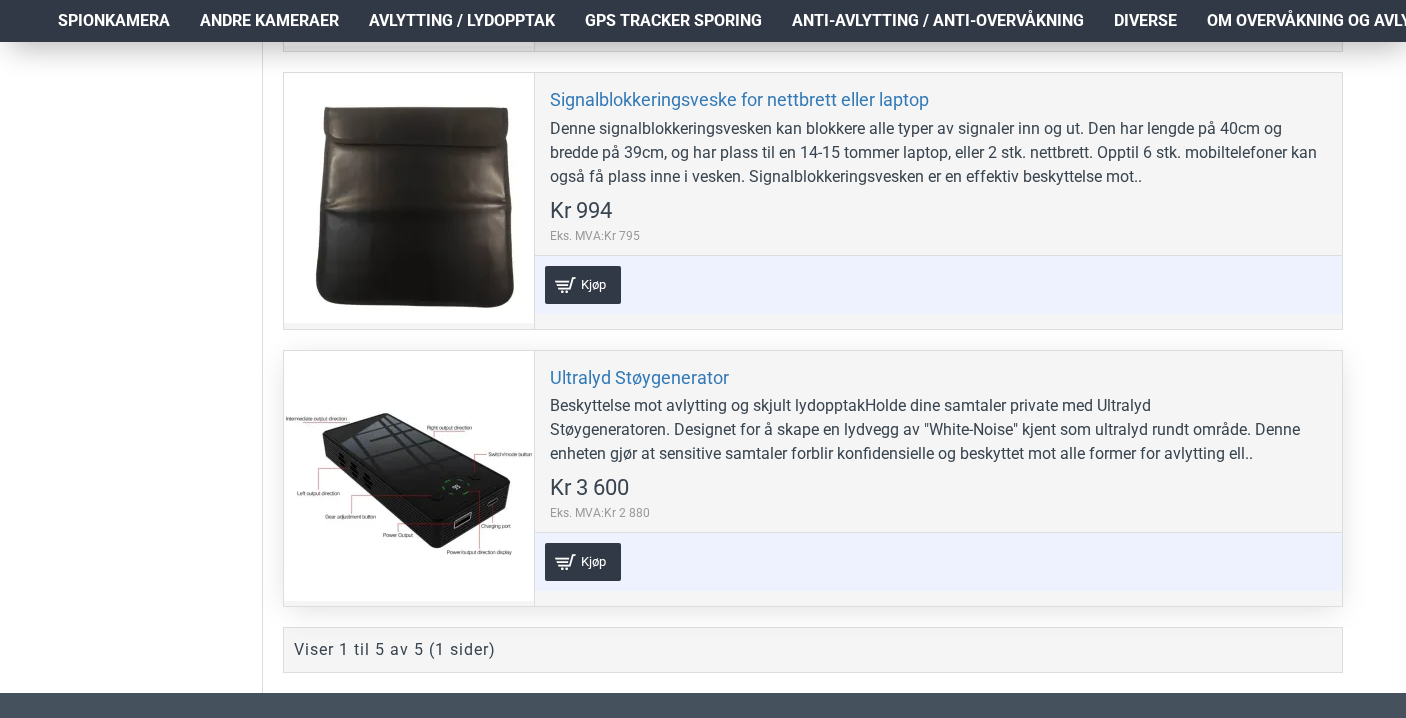 click at bounding box center [409, 476] 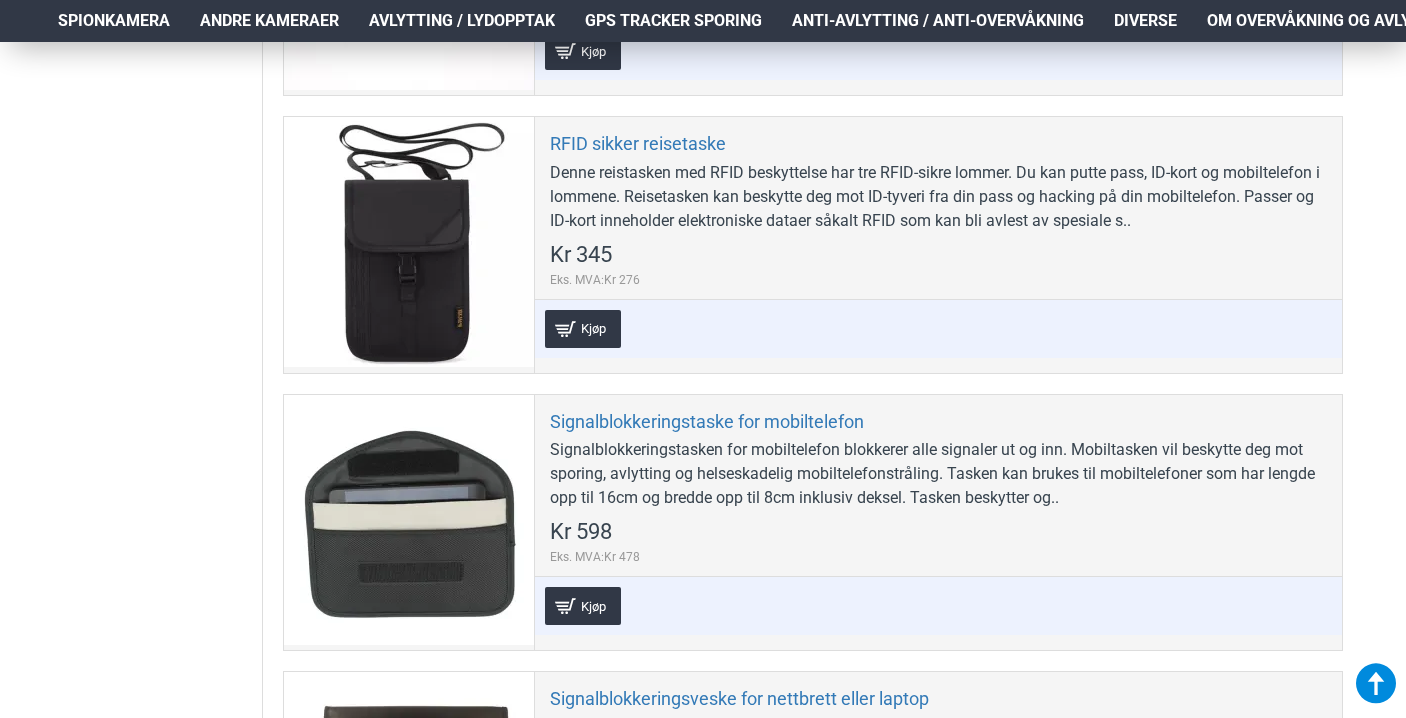 scroll, scrollTop: 674, scrollLeft: 0, axis: vertical 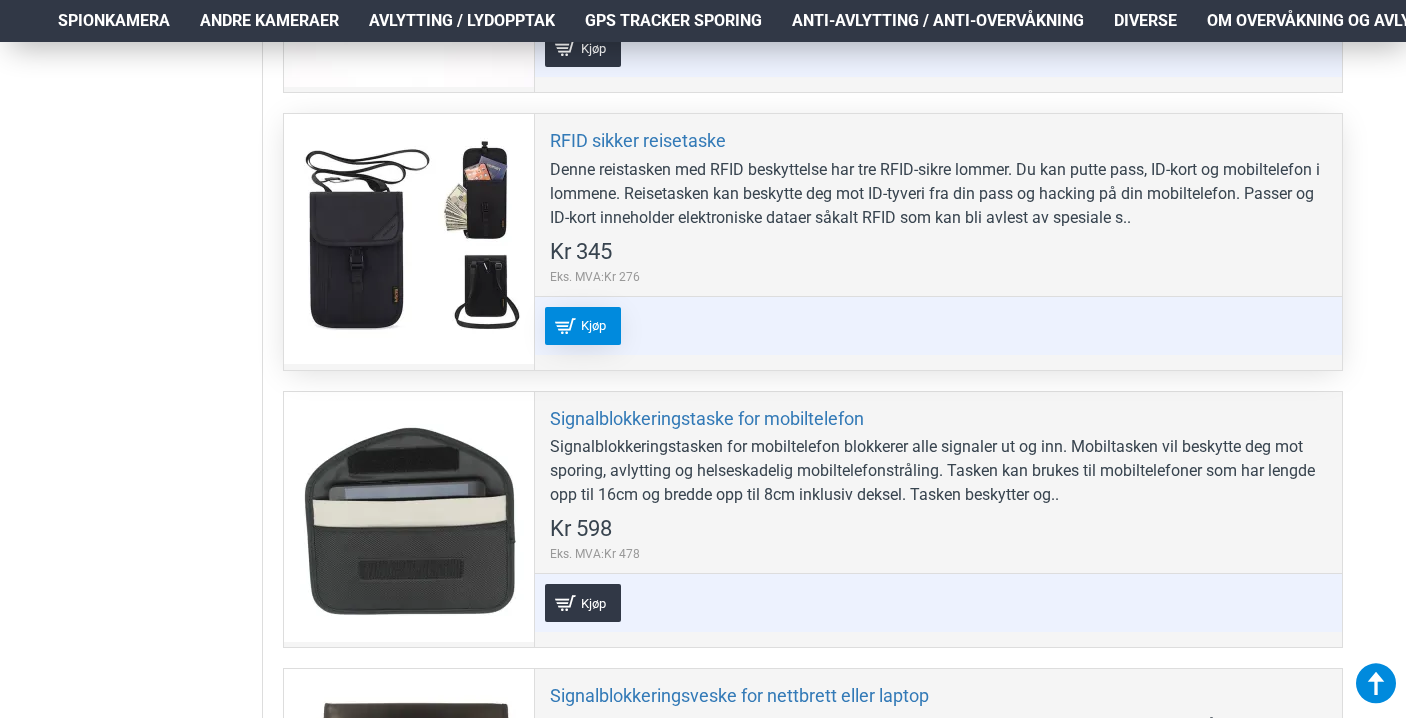 click on "Kjøp" at bounding box center [583, 326] 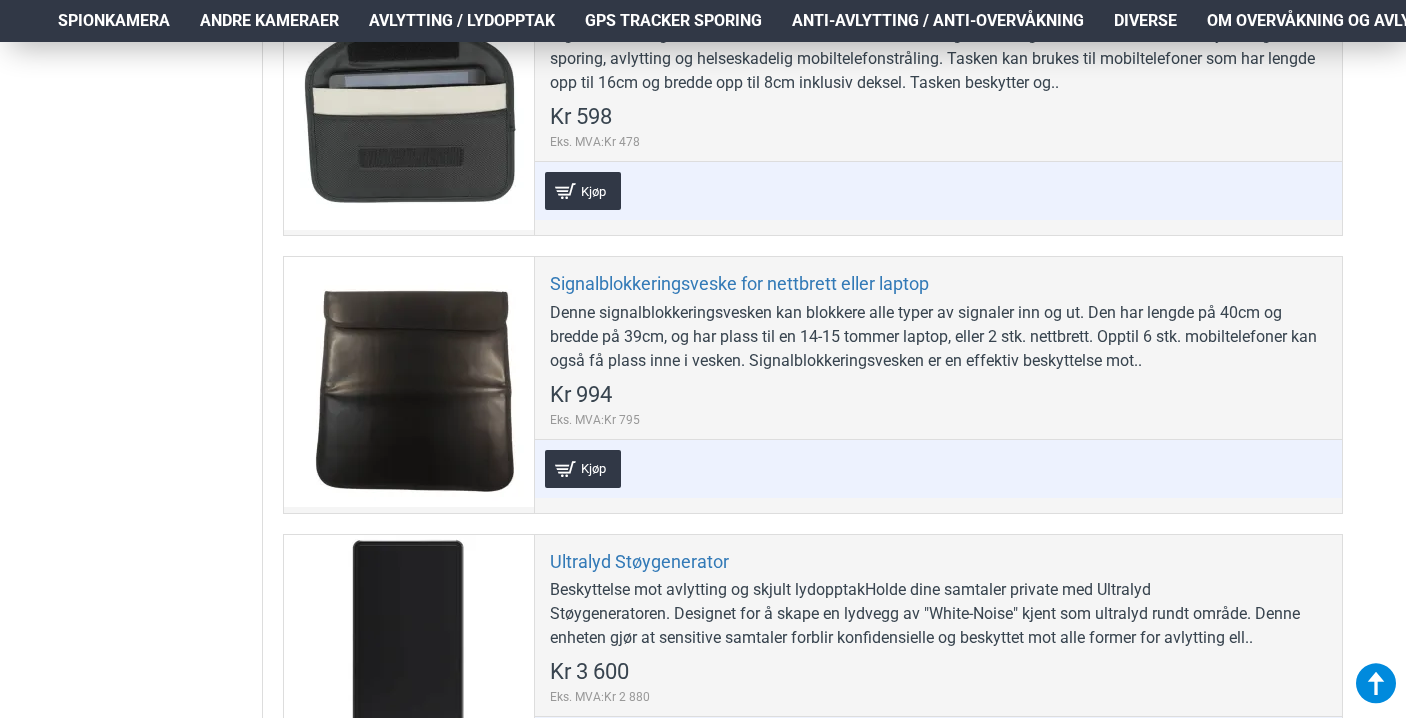 scroll, scrollTop: 1087, scrollLeft: 0, axis: vertical 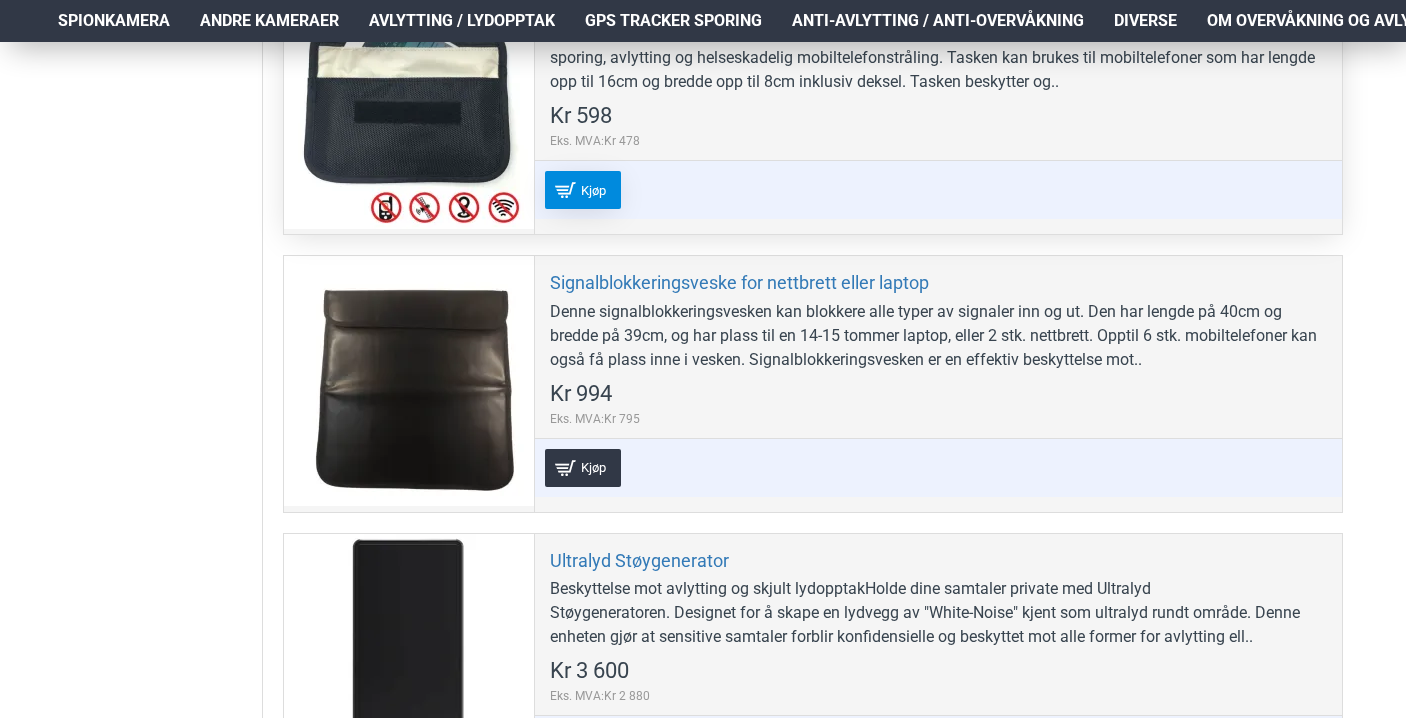 click on "Kjøp" at bounding box center (593, 190) 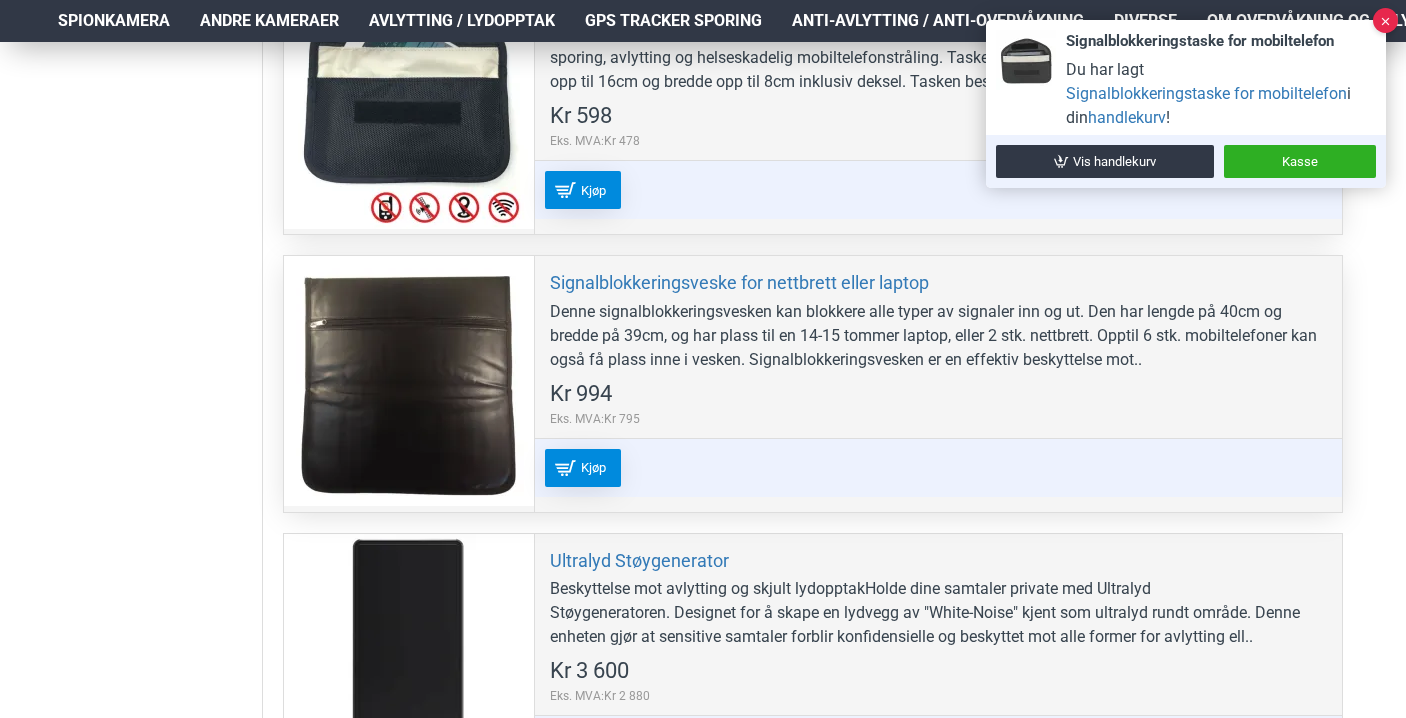click on "Kjøp" at bounding box center (593, 467) 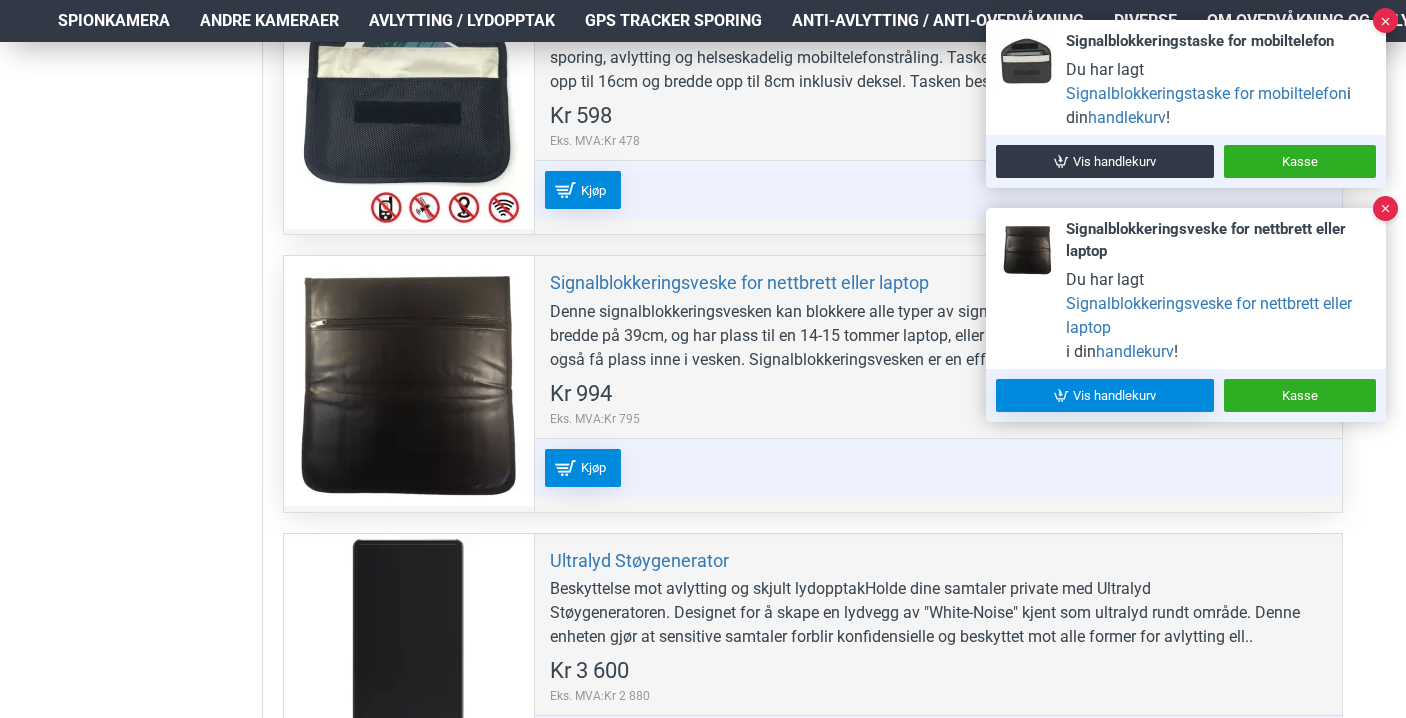 click on "Vis handlekurv" at bounding box center [1105, 395] 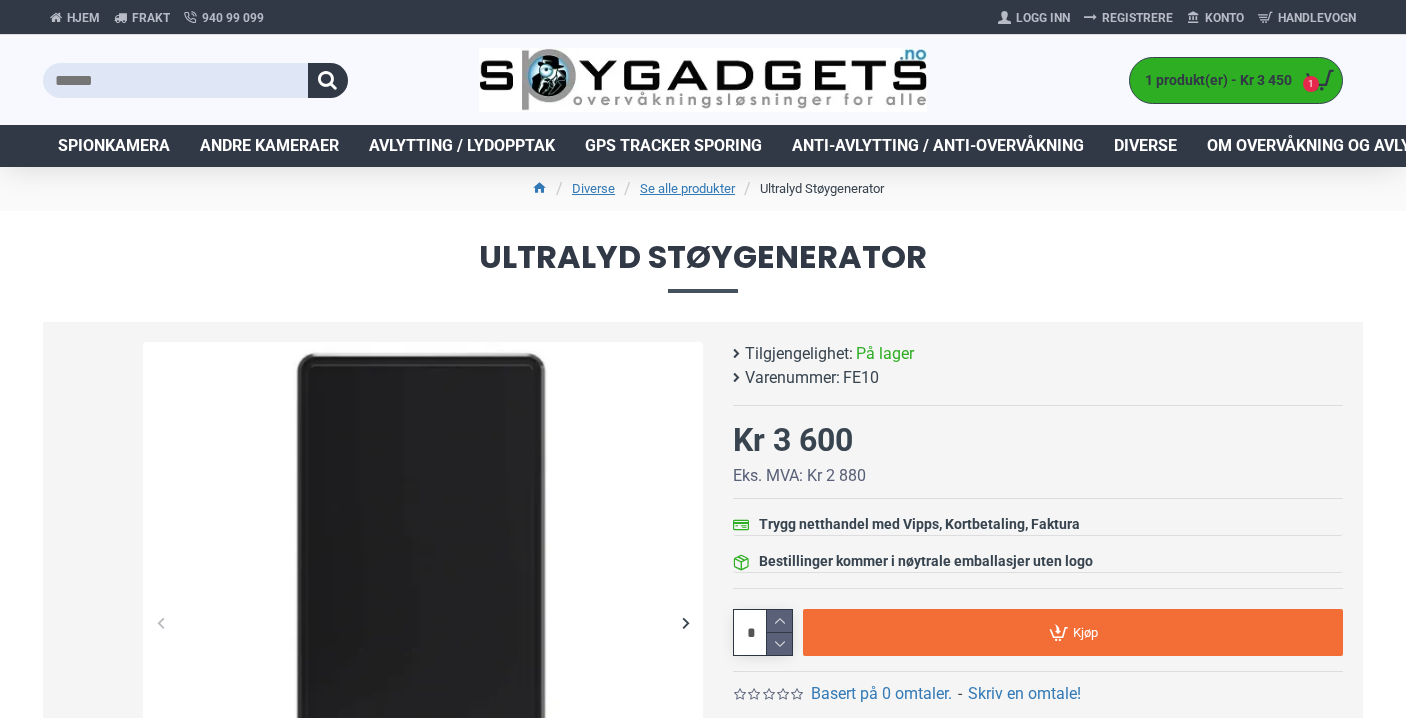 scroll, scrollTop: 0, scrollLeft: 0, axis: both 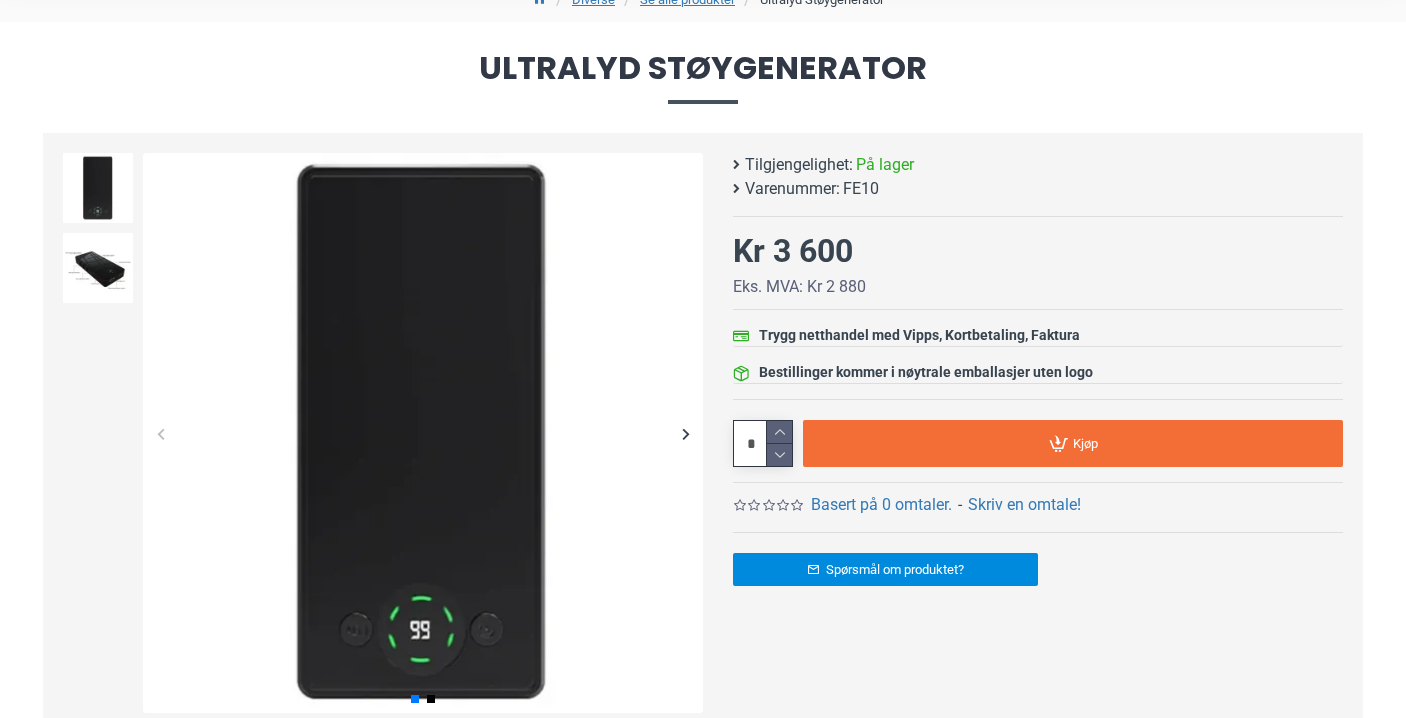 click on "Ultralyd Støygenerator
Tilgjengelighet:   På lager
Varenummer:   FE10
- Kr 3 600" at bounding box center (1038, 342) 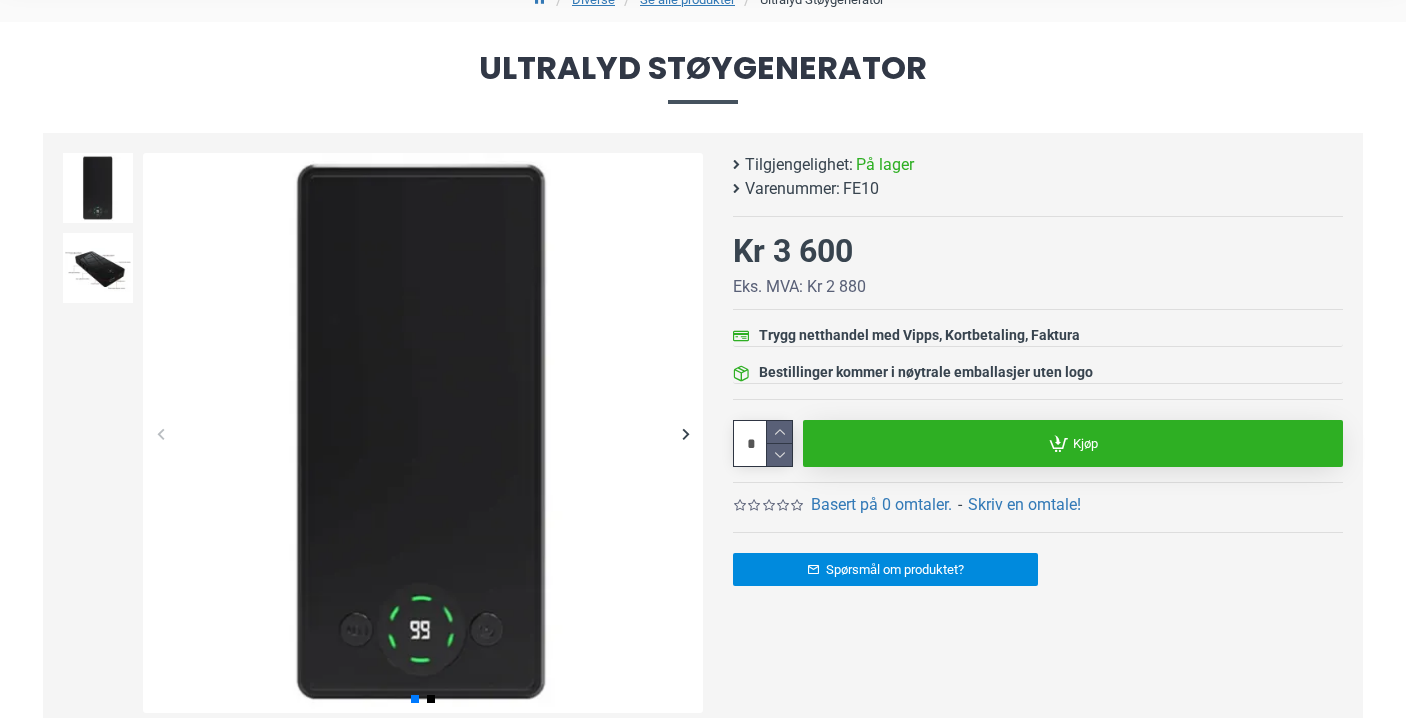 click on "Kjøp" at bounding box center (1073, 443) 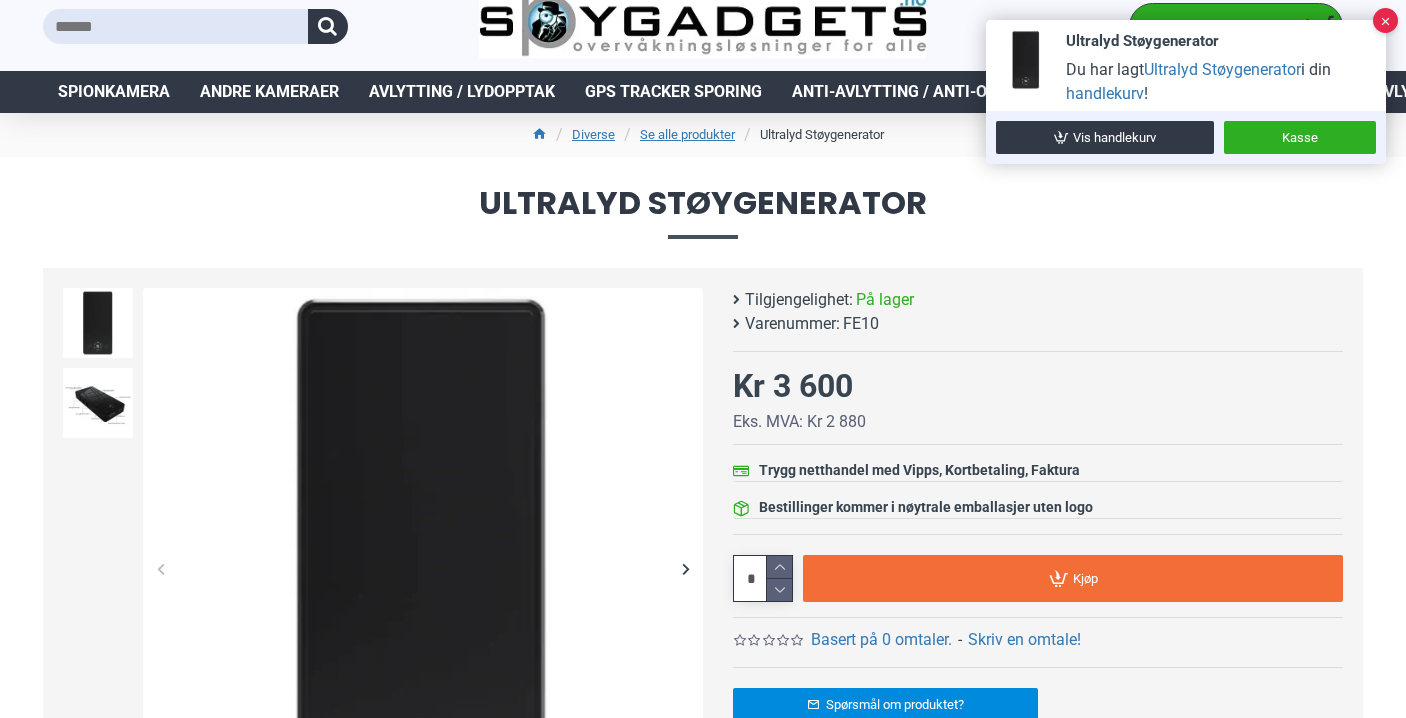 scroll, scrollTop: 0, scrollLeft: 0, axis: both 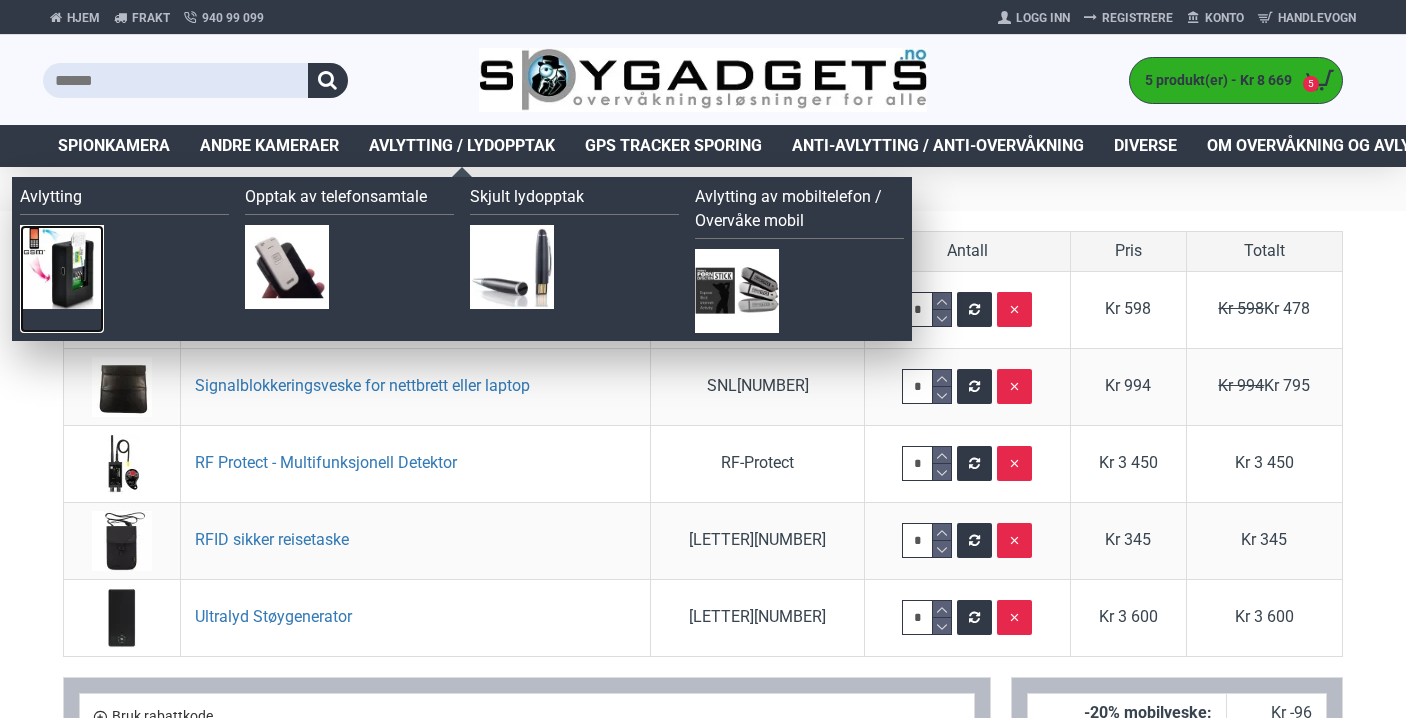click at bounding box center (62, 267) 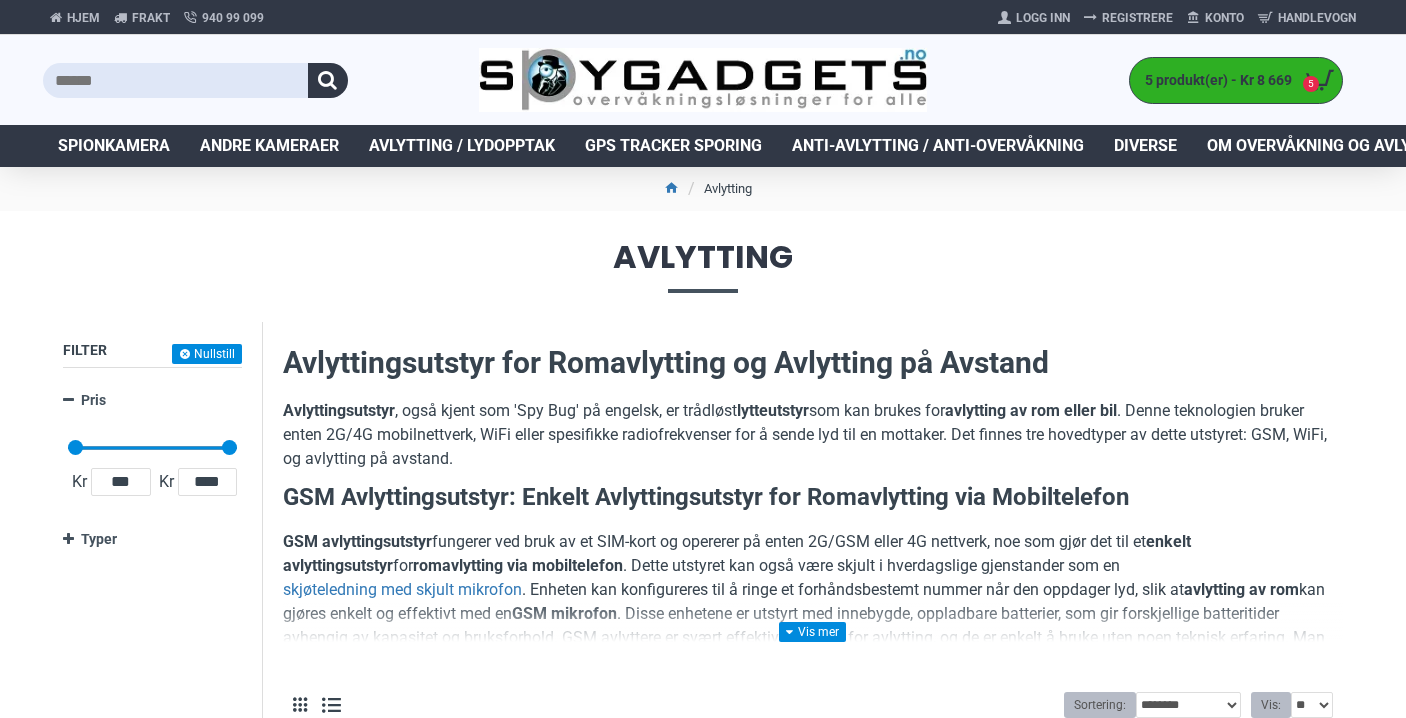 scroll, scrollTop: 0, scrollLeft: 0, axis: both 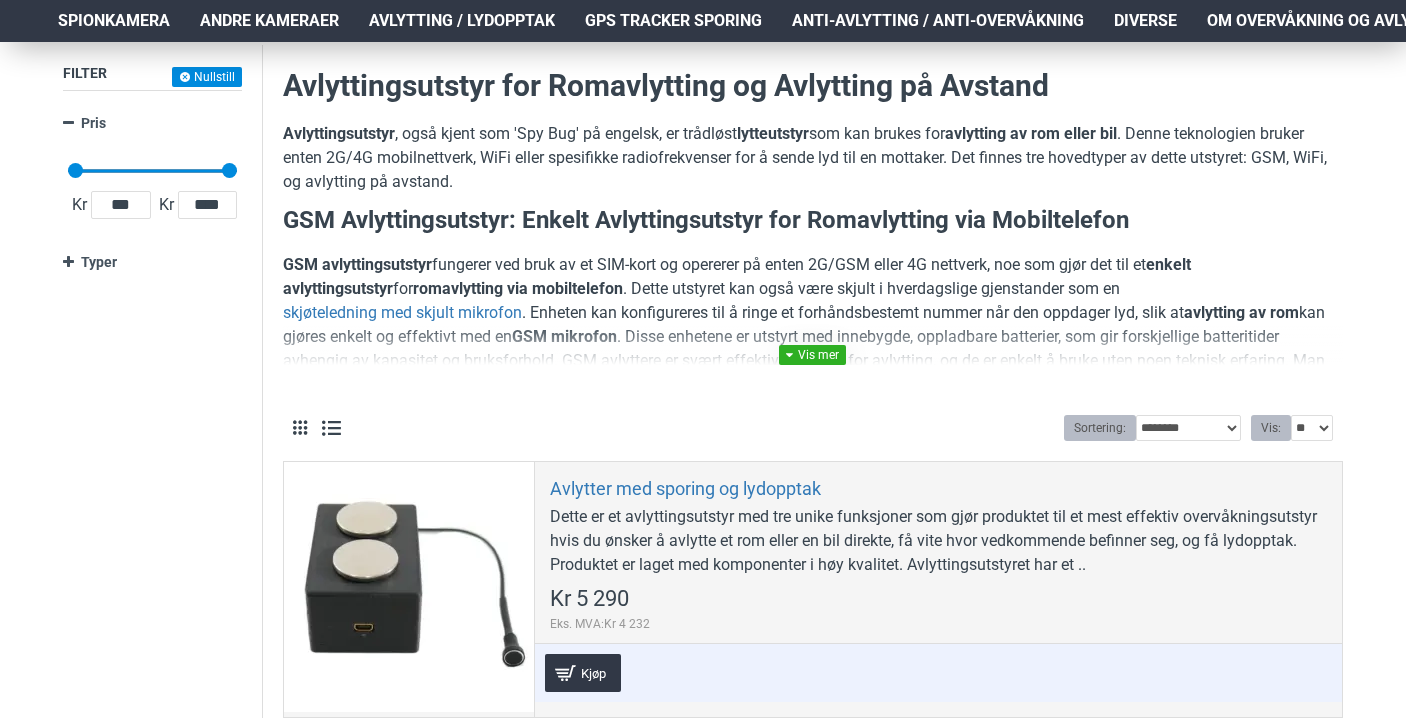 click at bounding box center (812, 355) 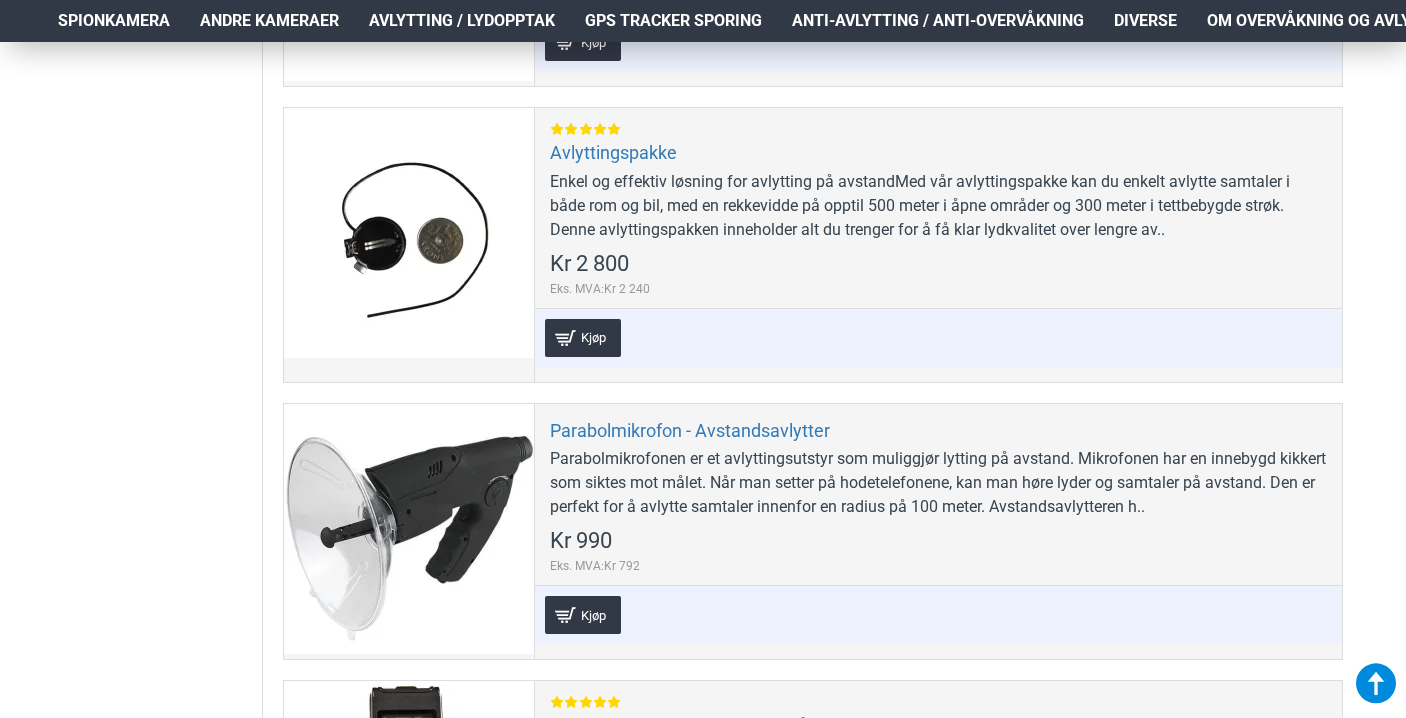 scroll, scrollTop: 1988, scrollLeft: 0, axis: vertical 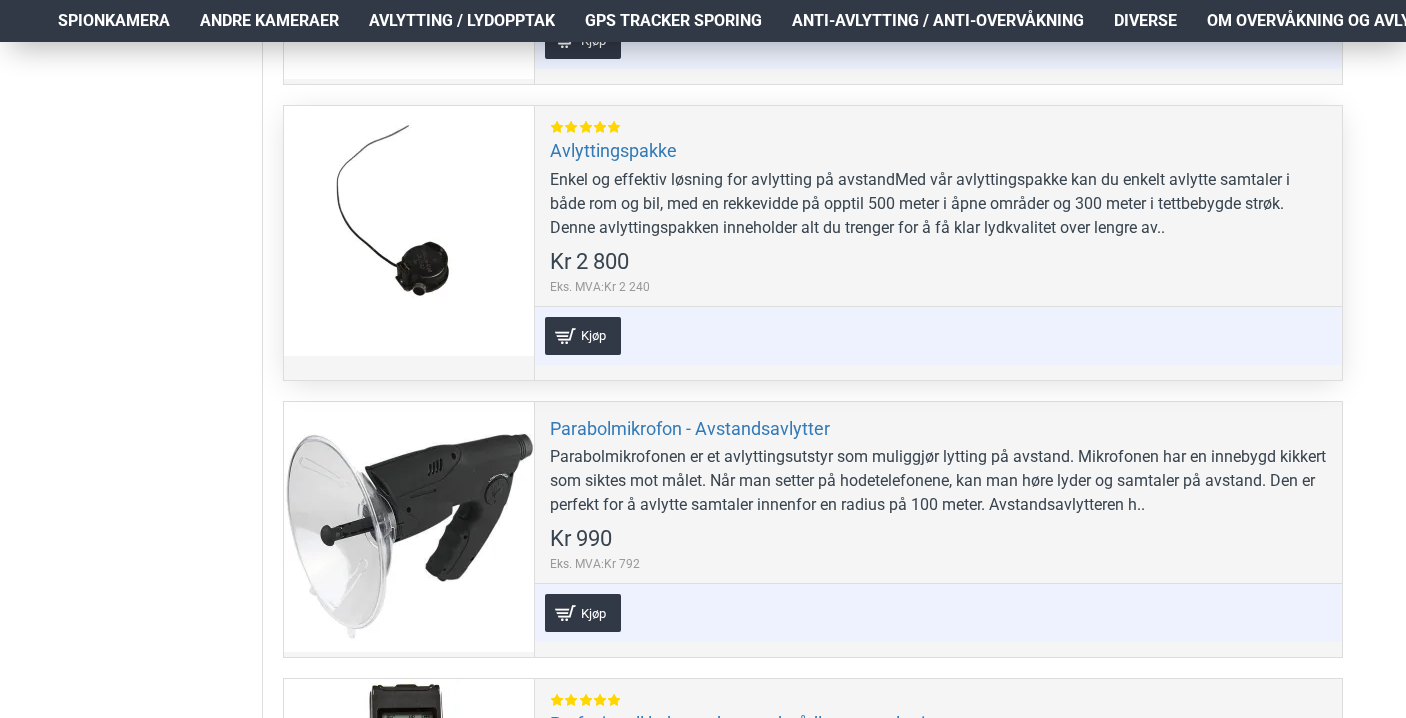 click on "Enkel og effektiv løsning for avlytting på avstandMed vår avlyttingspakke kan du enkelt avlytte samtaler i både rom og bil, med en rekkevidde på opptil 500 meter i åpne områder og 300 meter i tettbebygde strøk. Denne avlyttingspakken inneholder alt du trenger for å få klar lydkvalitet over lengre av.." at bounding box center (938, 204) 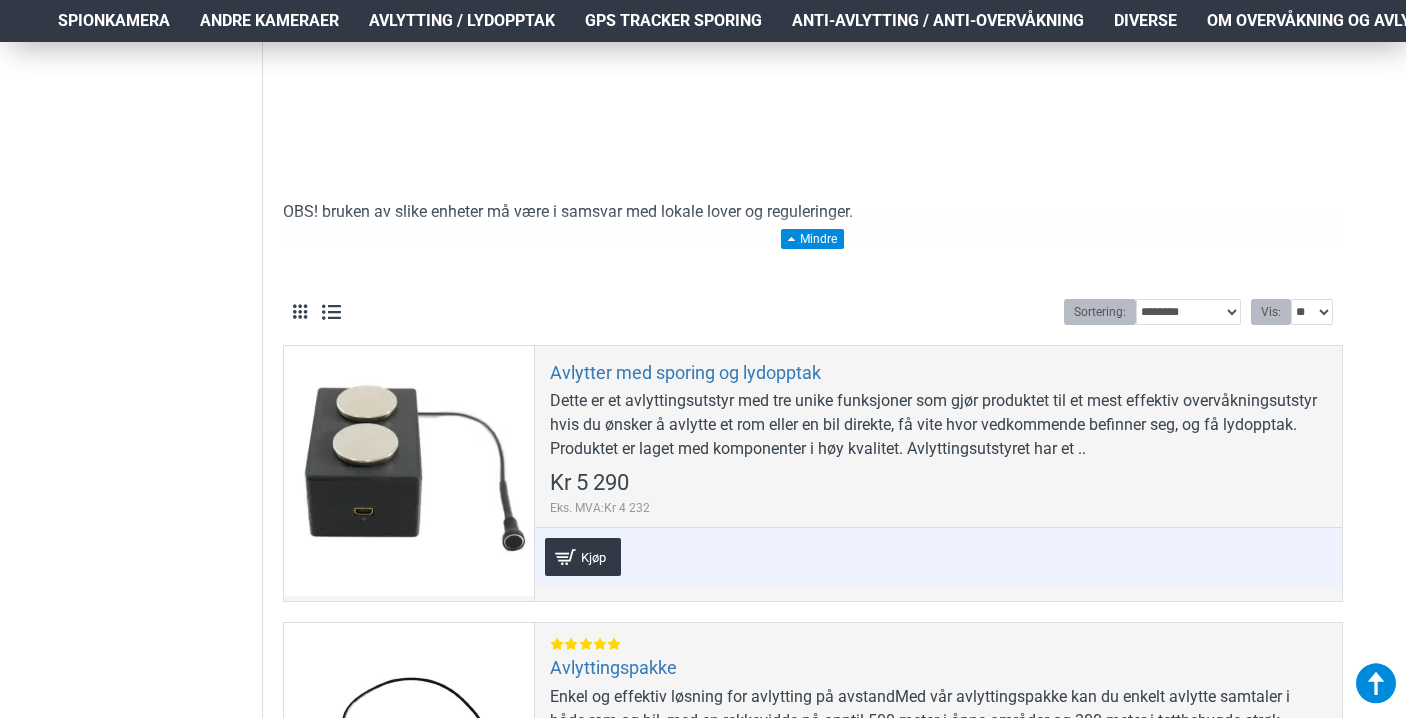 scroll, scrollTop: 1502, scrollLeft: 0, axis: vertical 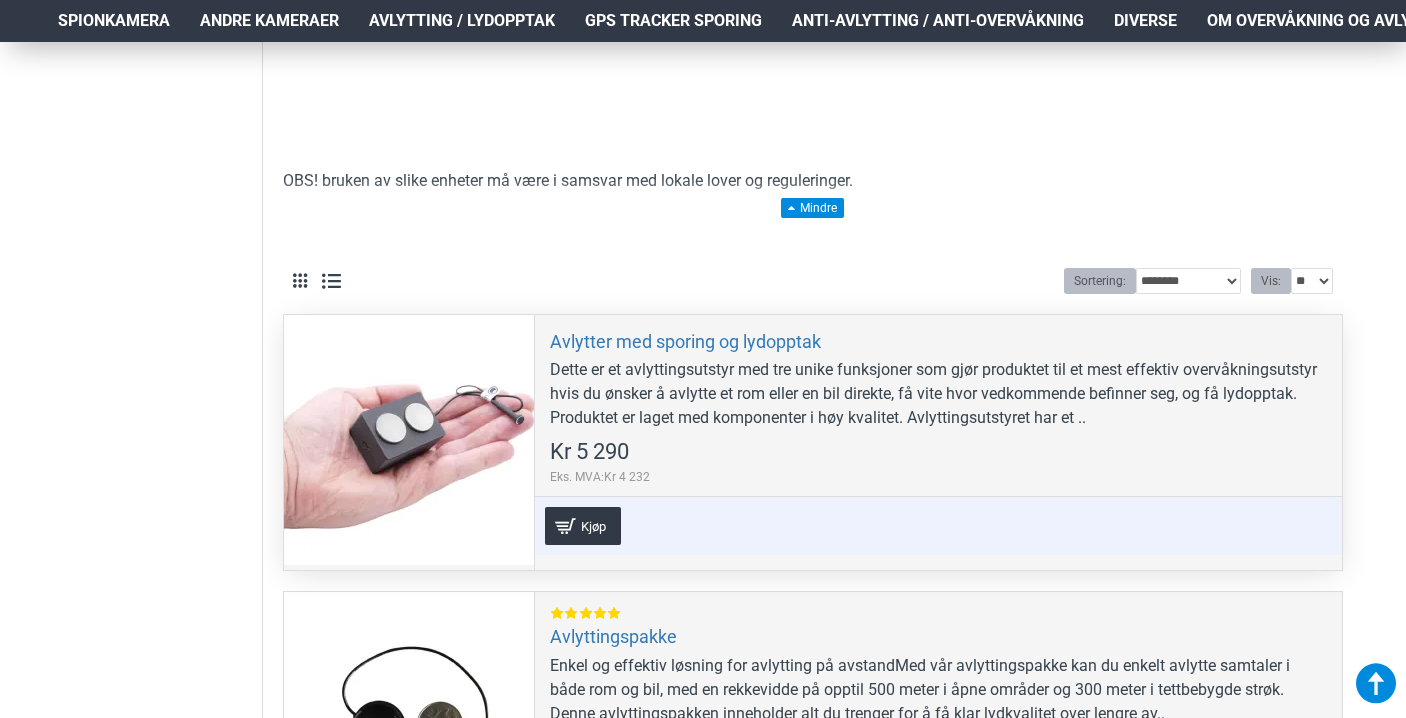 click at bounding box center (409, 440) 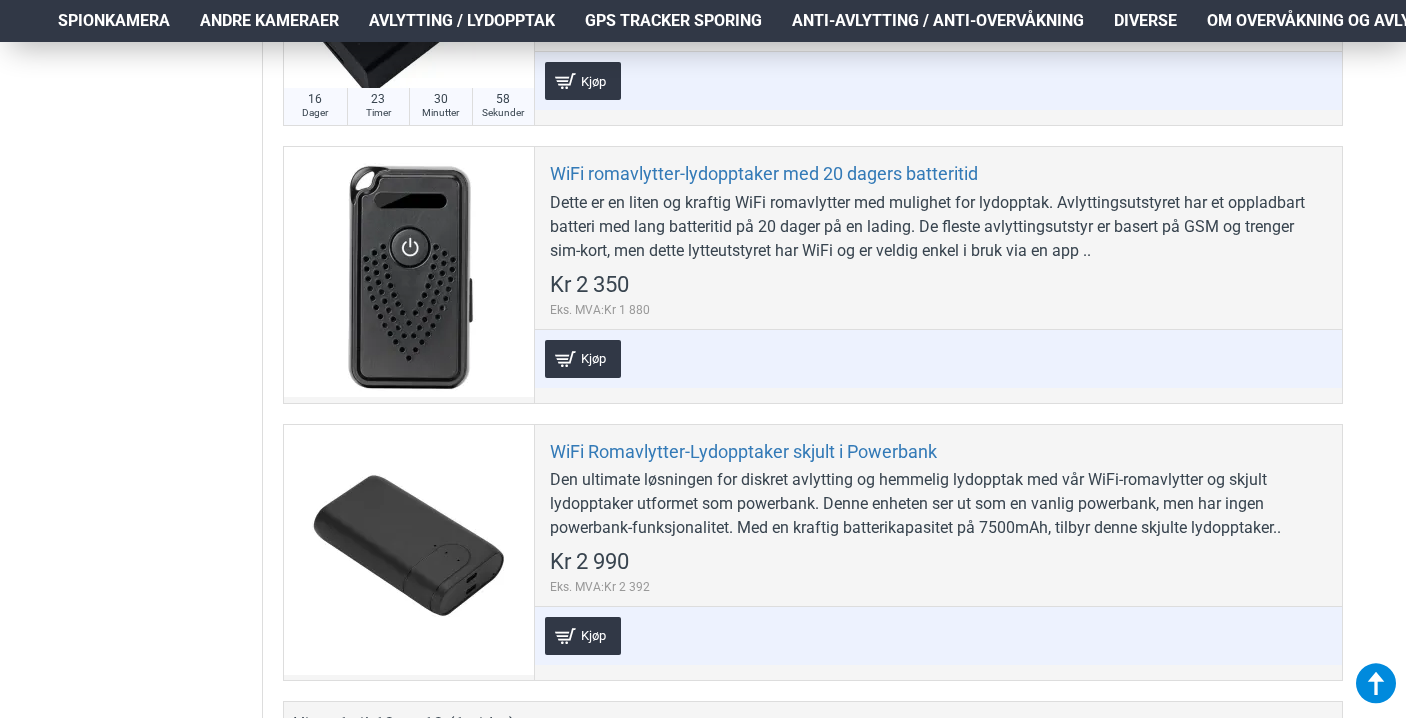 scroll, scrollTop: 4596, scrollLeft: 0, axis: vertical 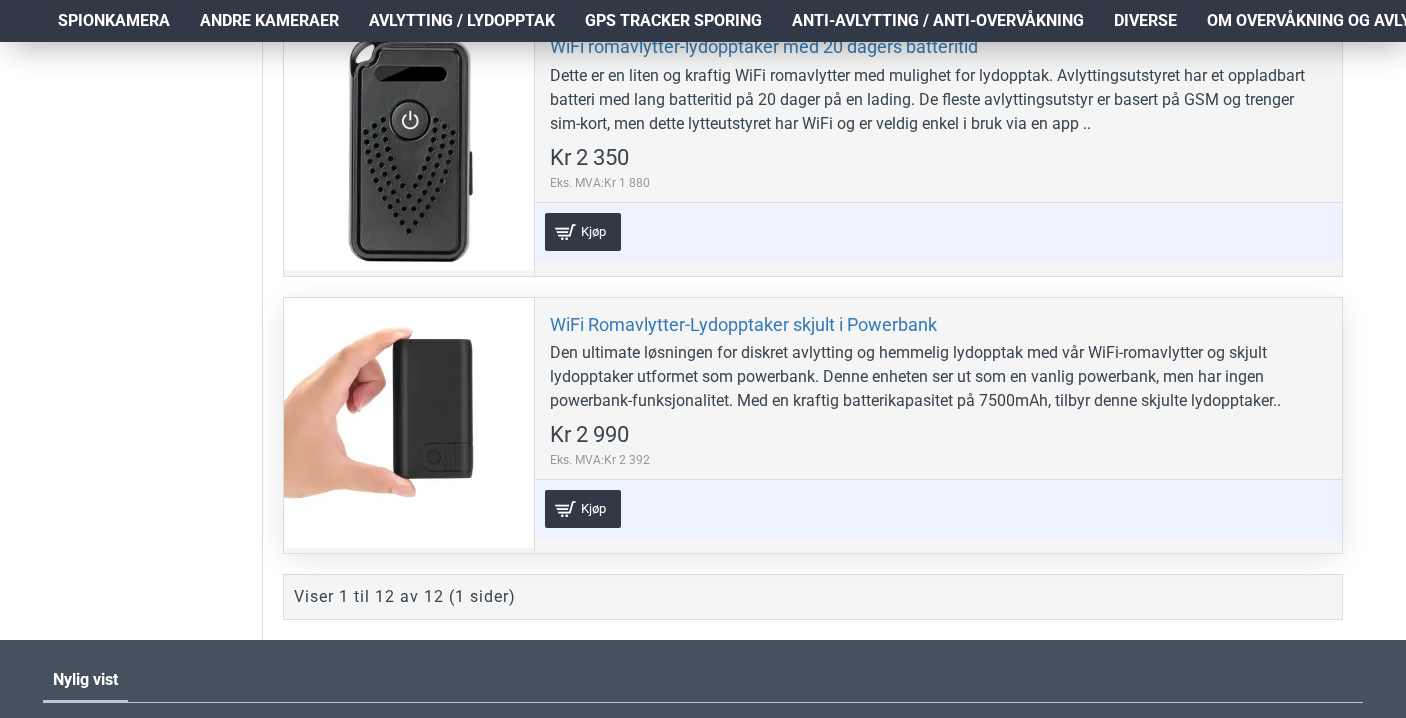click at bounding box center (409, 423) 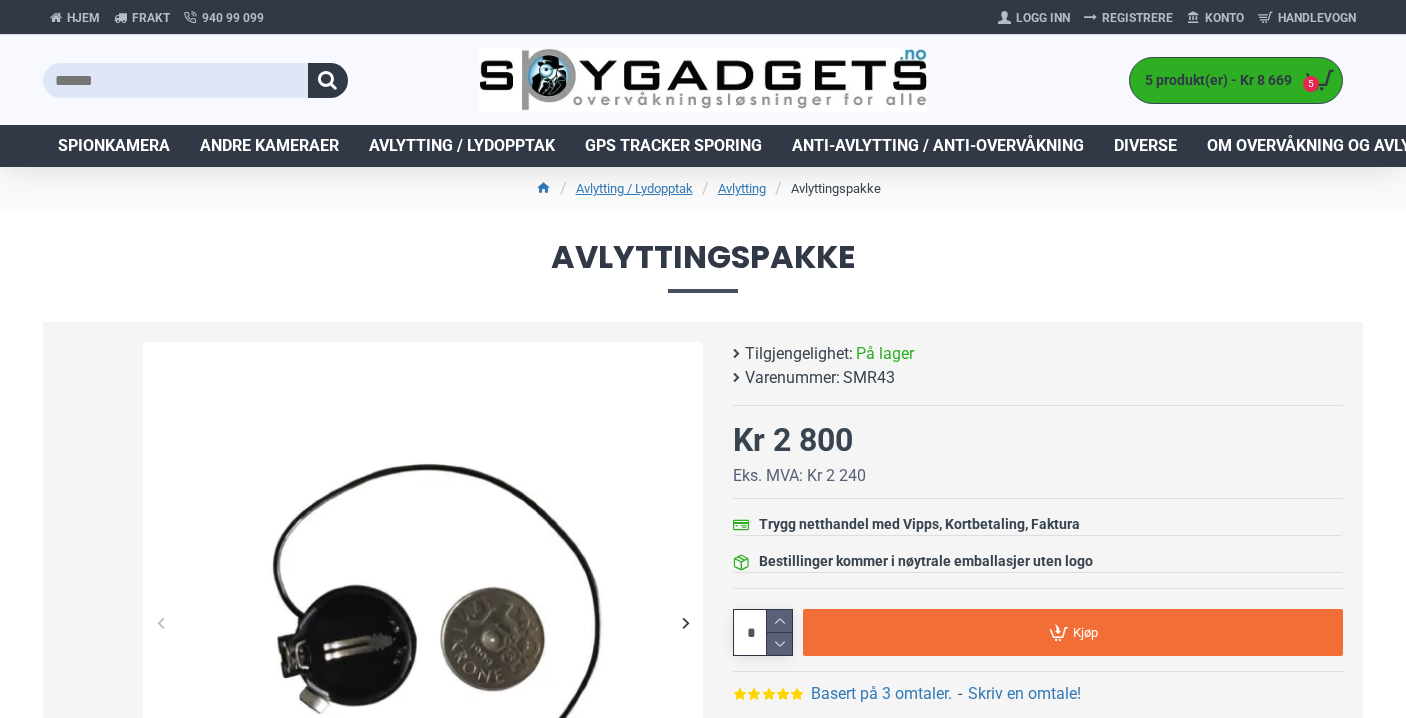 scroll, scrollTop: 0, scrollLeft: 0, axis: both 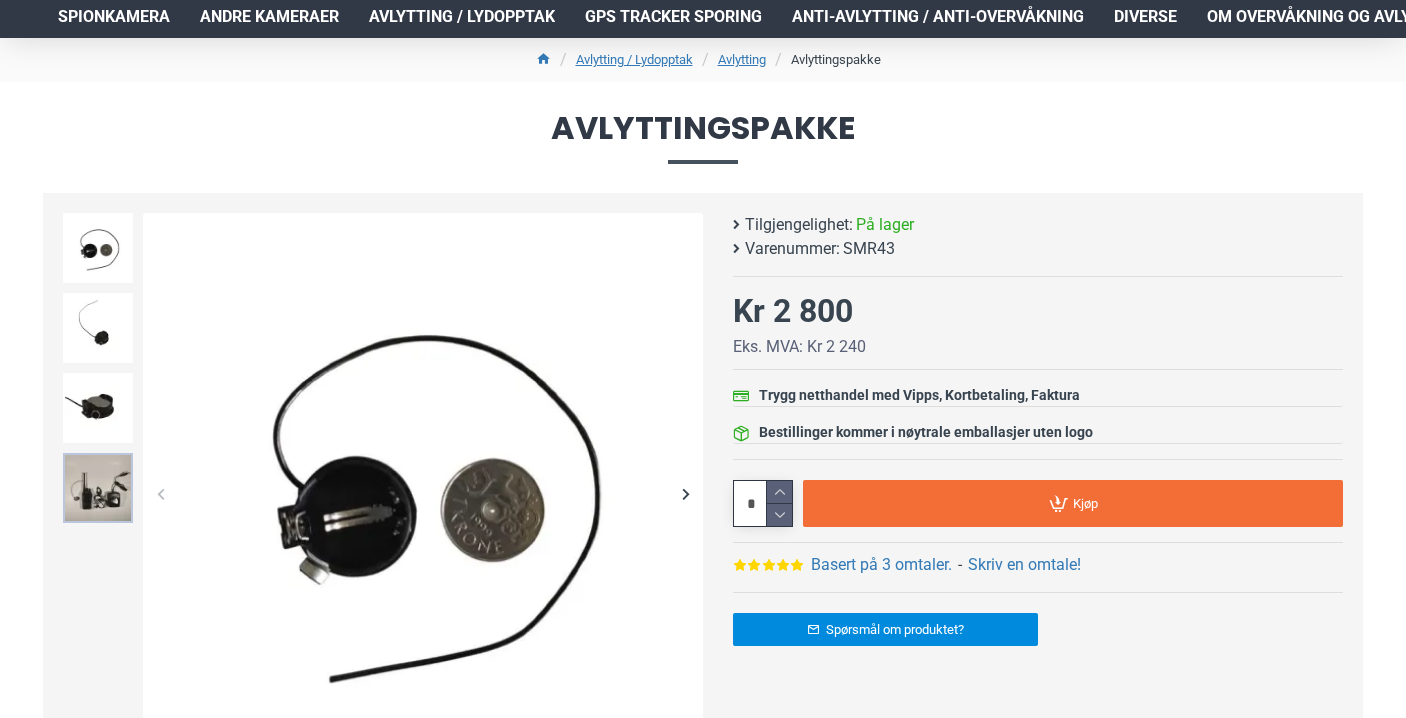 click at bounding box center [98, 488] 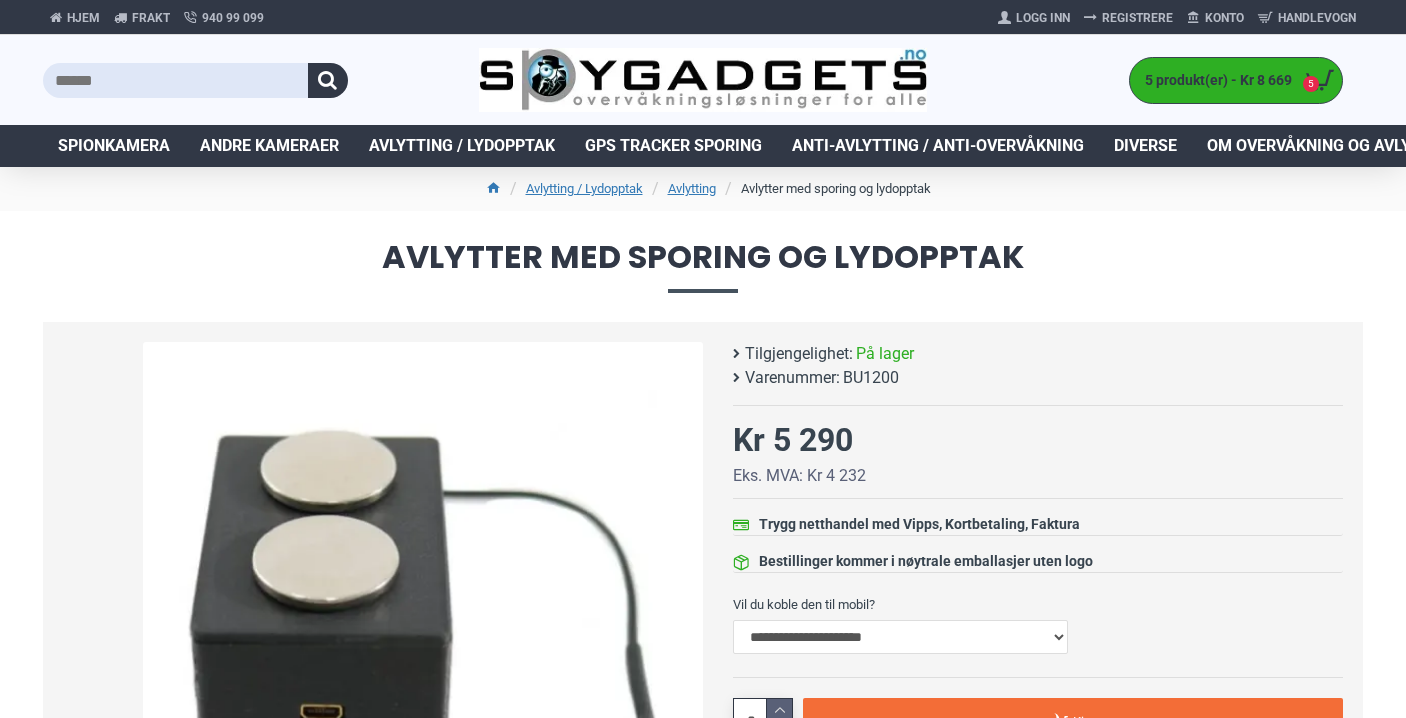 scroll, scrollTop: 0, scrollLeft: 0, axis: both 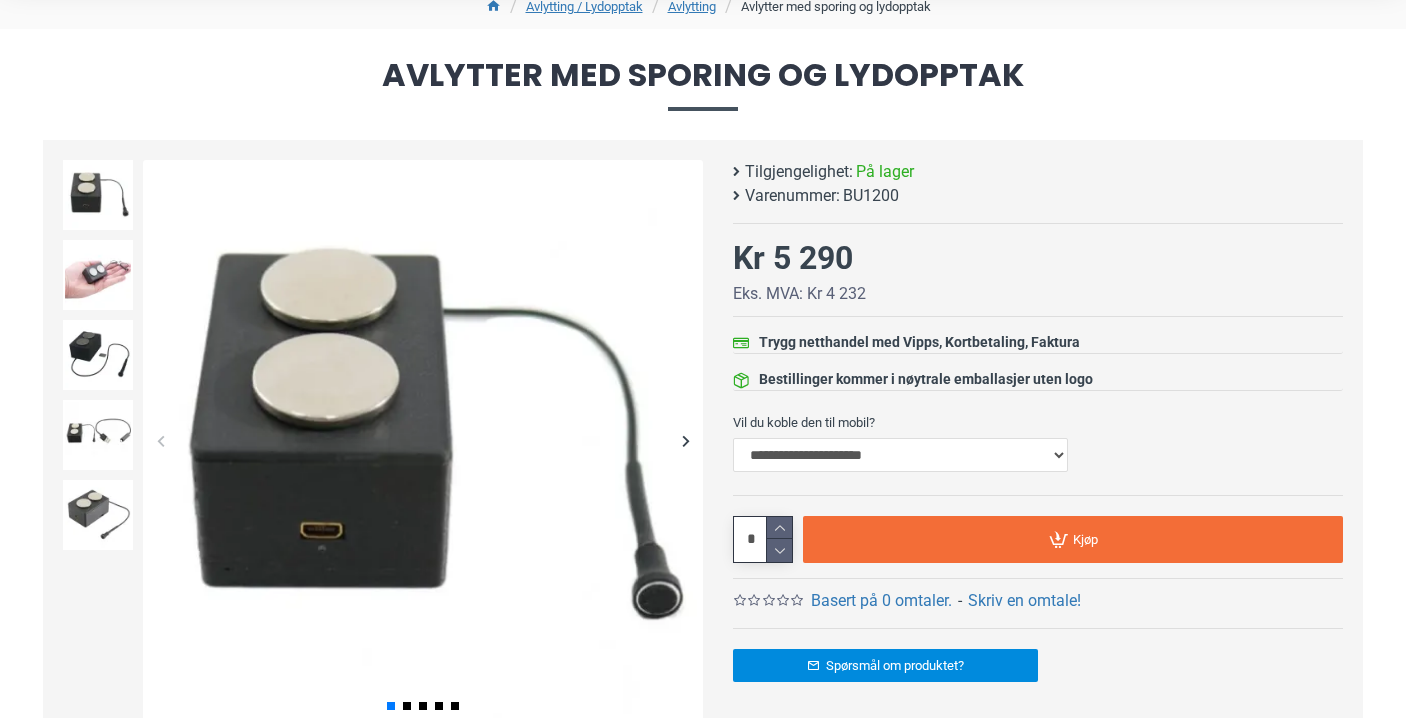 click at bounding box center [685, 440] 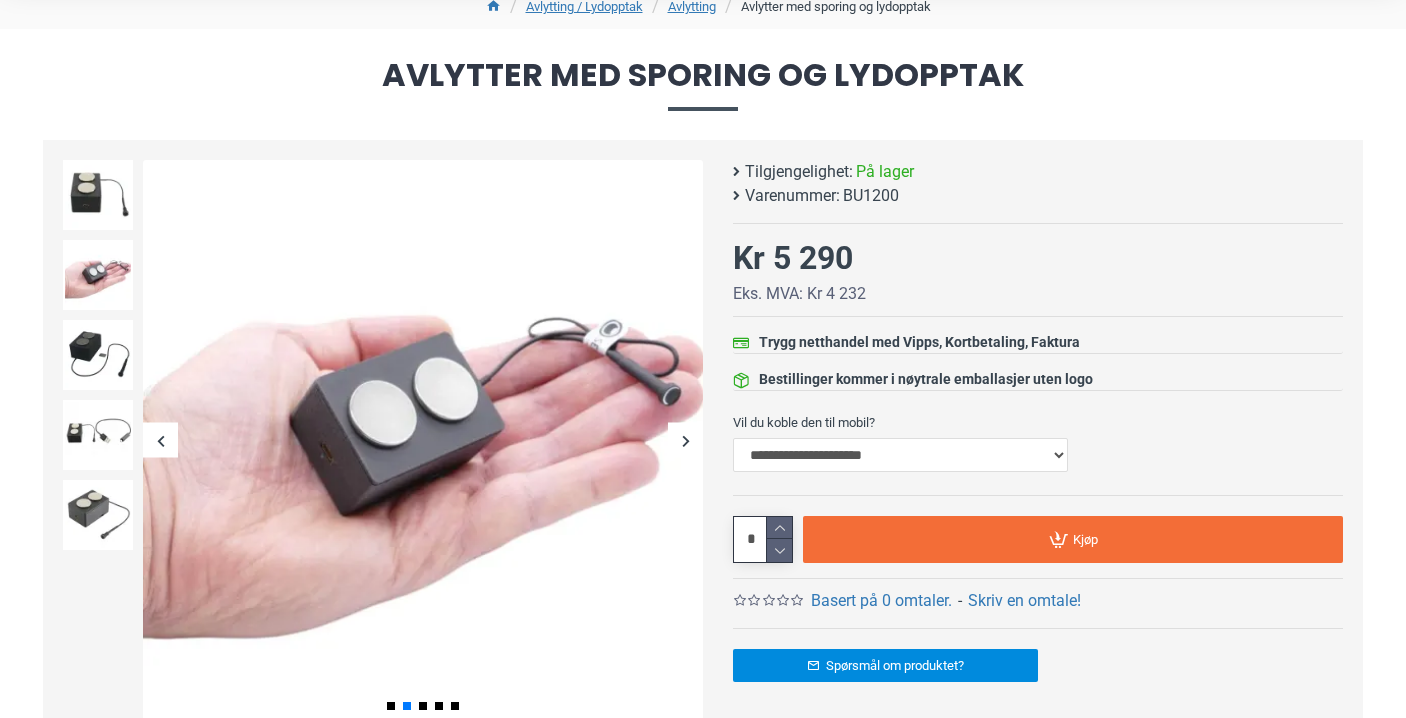 click at bounding box center [685, 440] 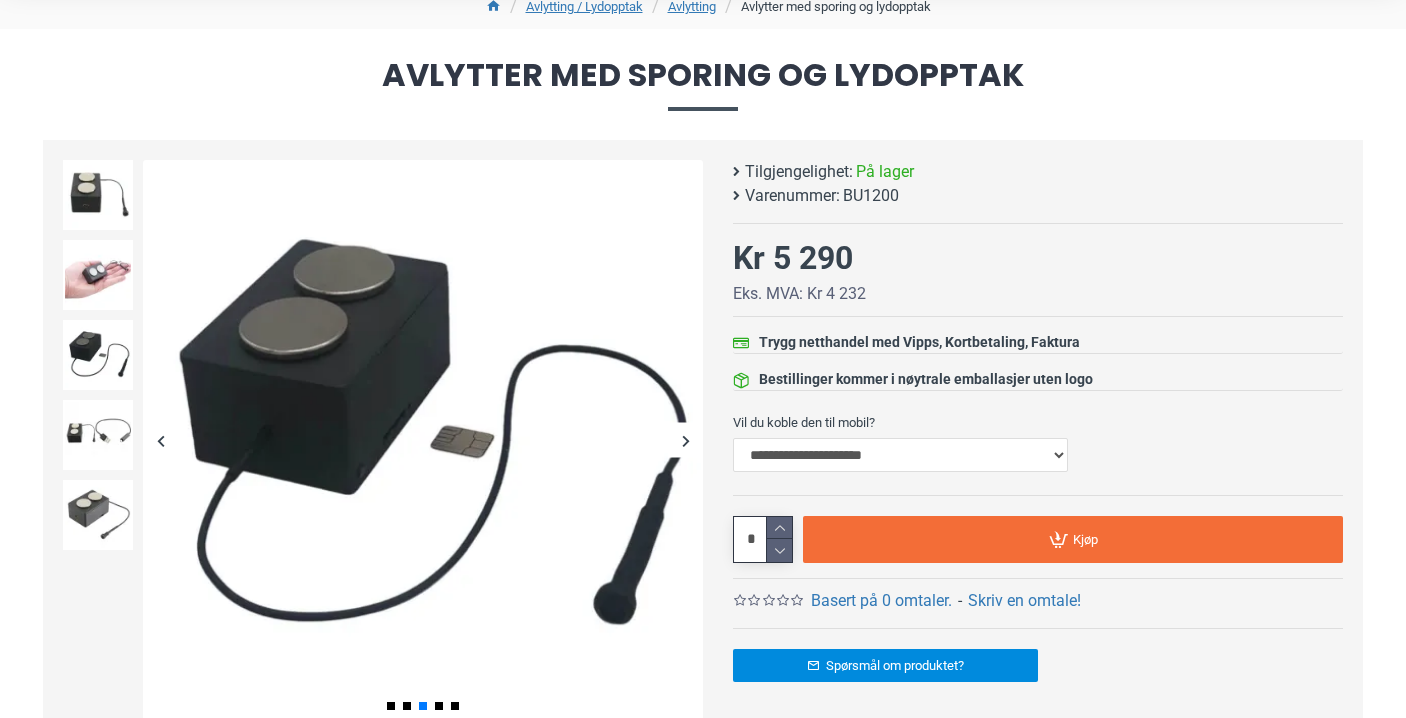click at bounding box center (685, 440) 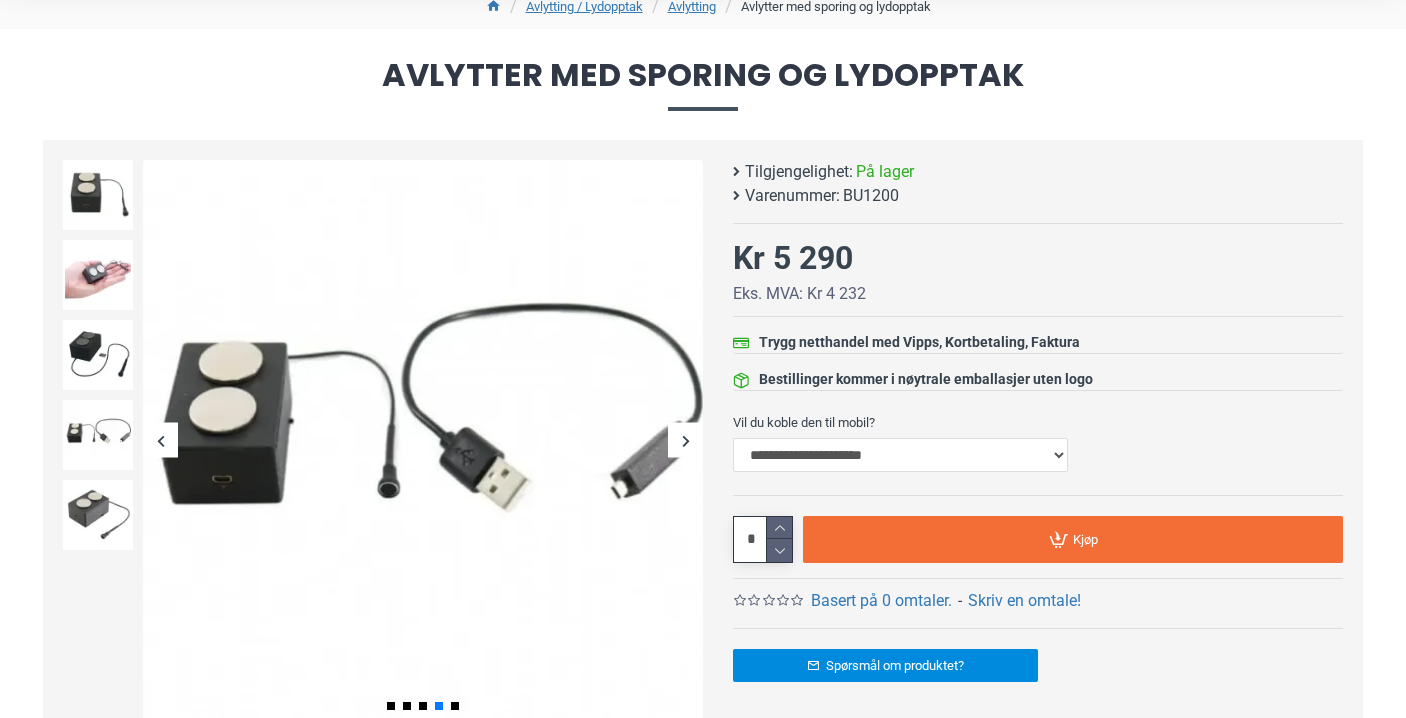 click at bounding box center [685, 440] 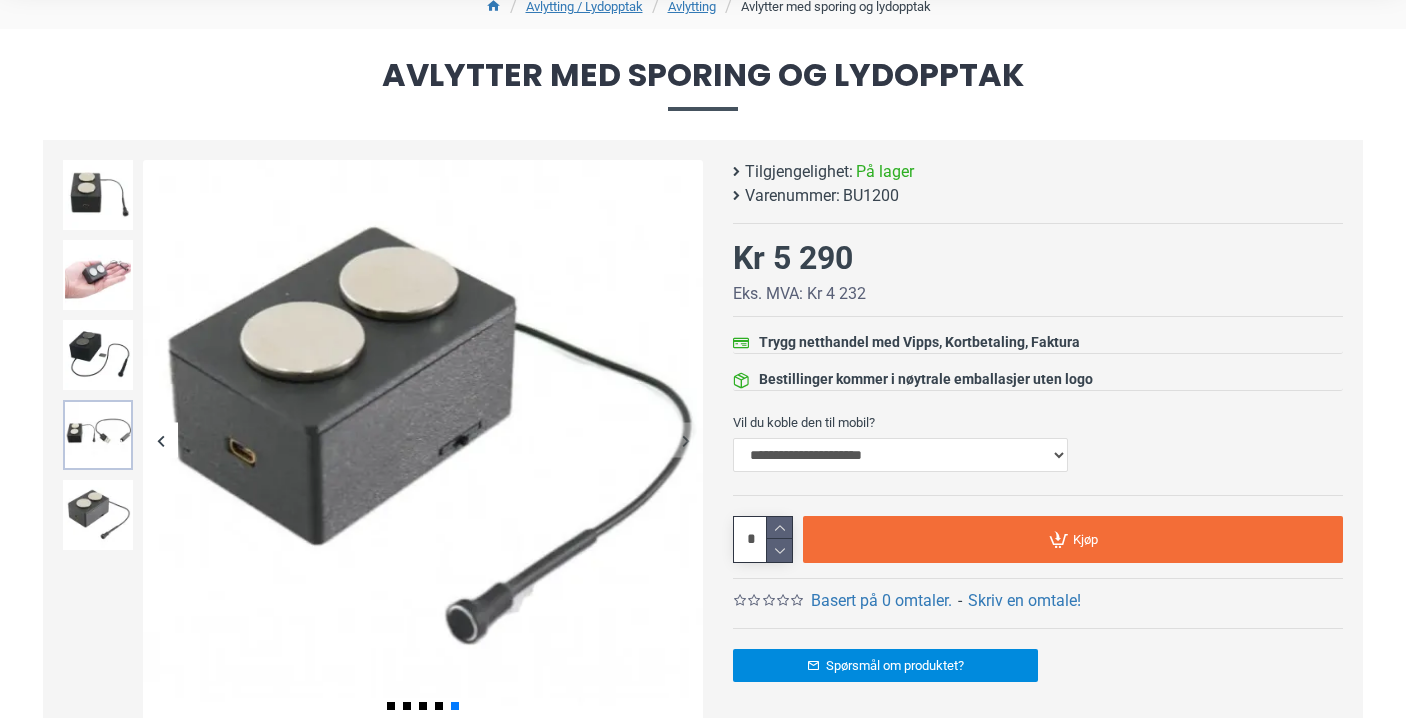 click at bounding box center [98, 435] 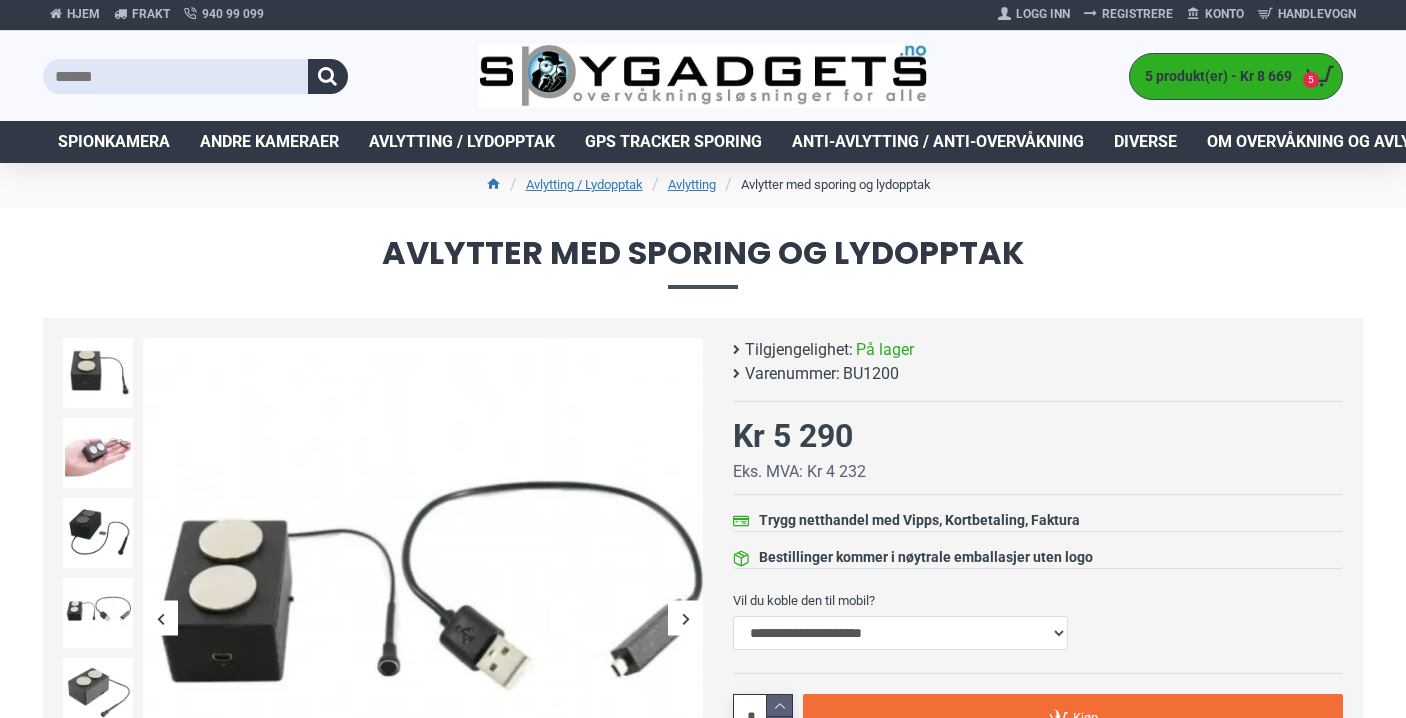 scroll, scrollTop: 0, scrollLeft: 0, axis: both 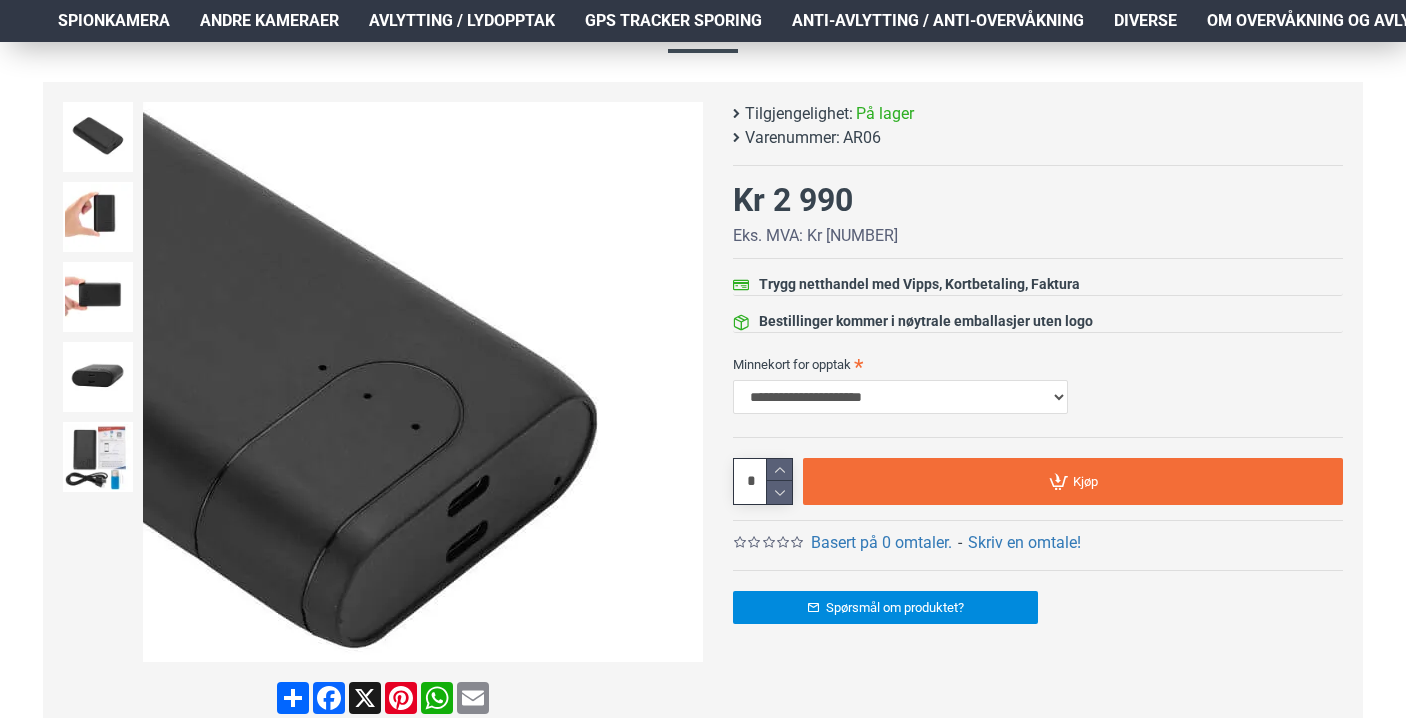 click at bounding box center (685, 382) 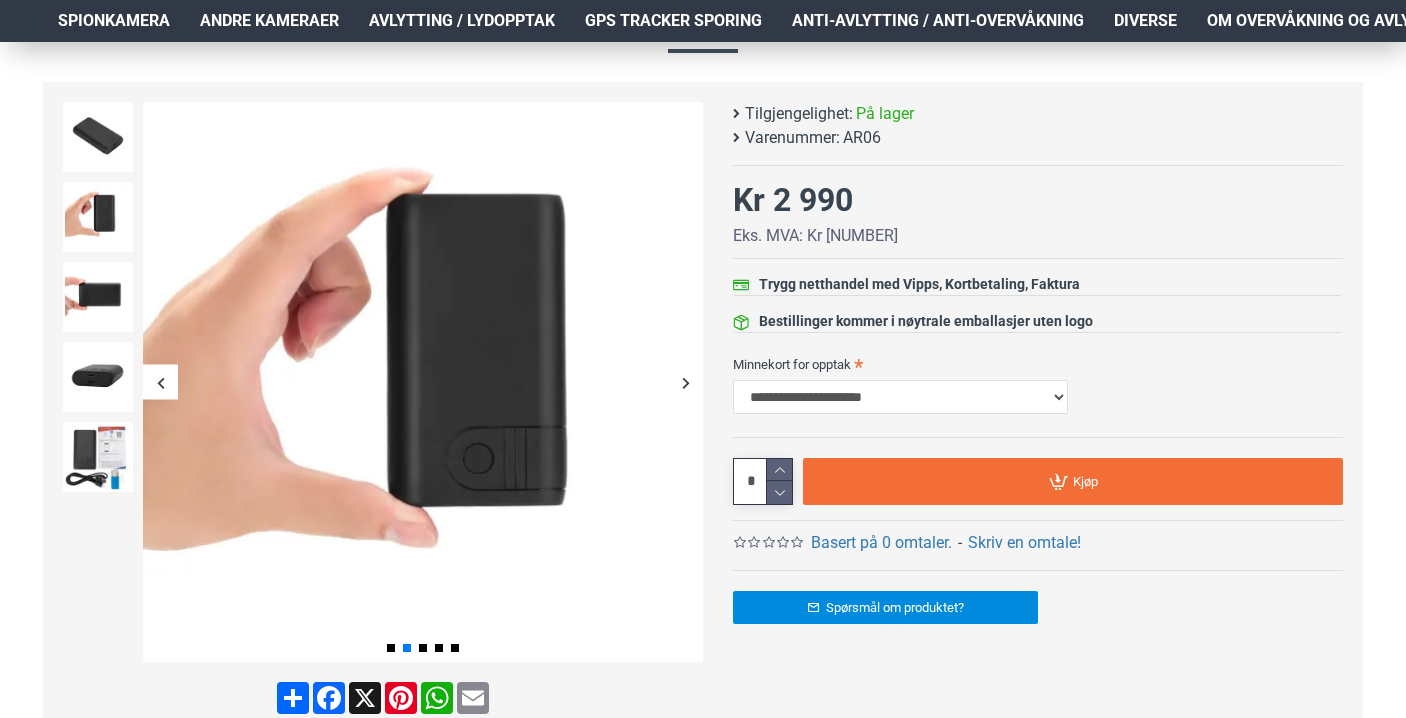 click at bounding box center (685, 382) 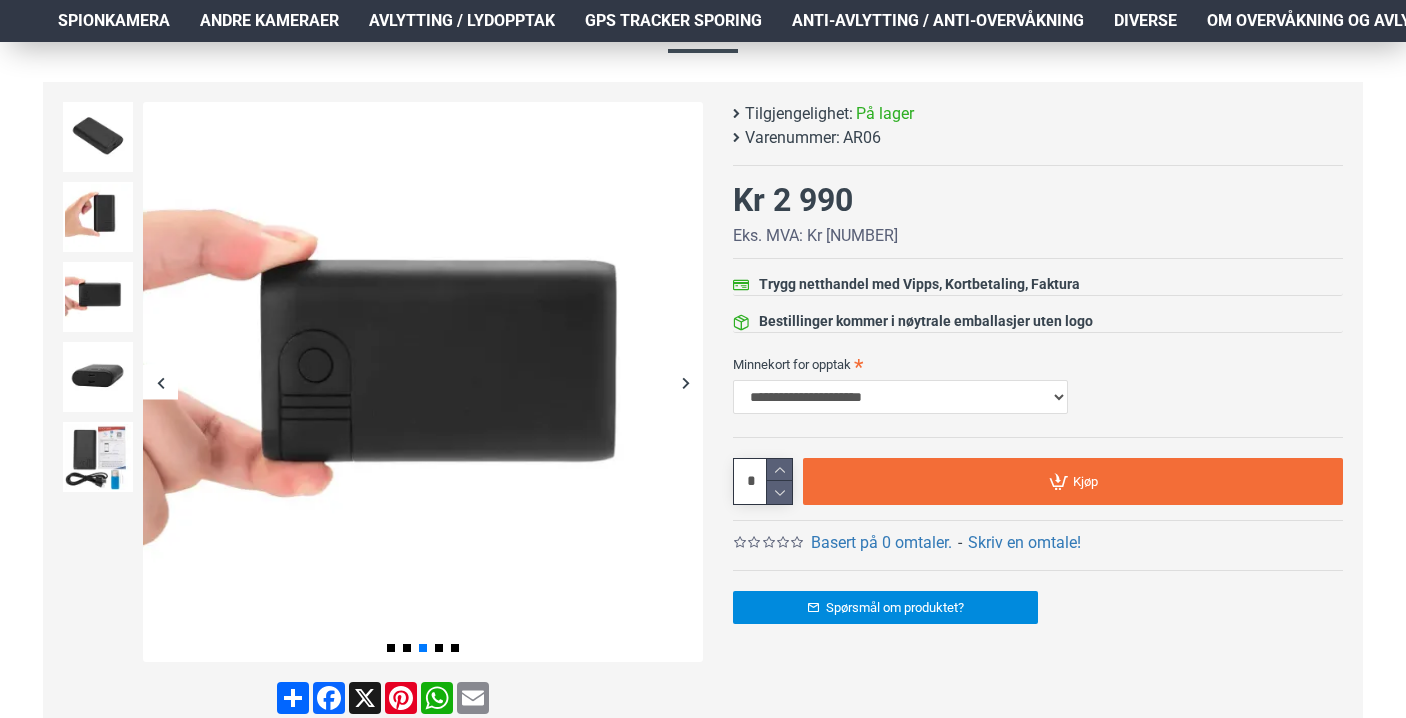 click at bounding box center (685, 382) 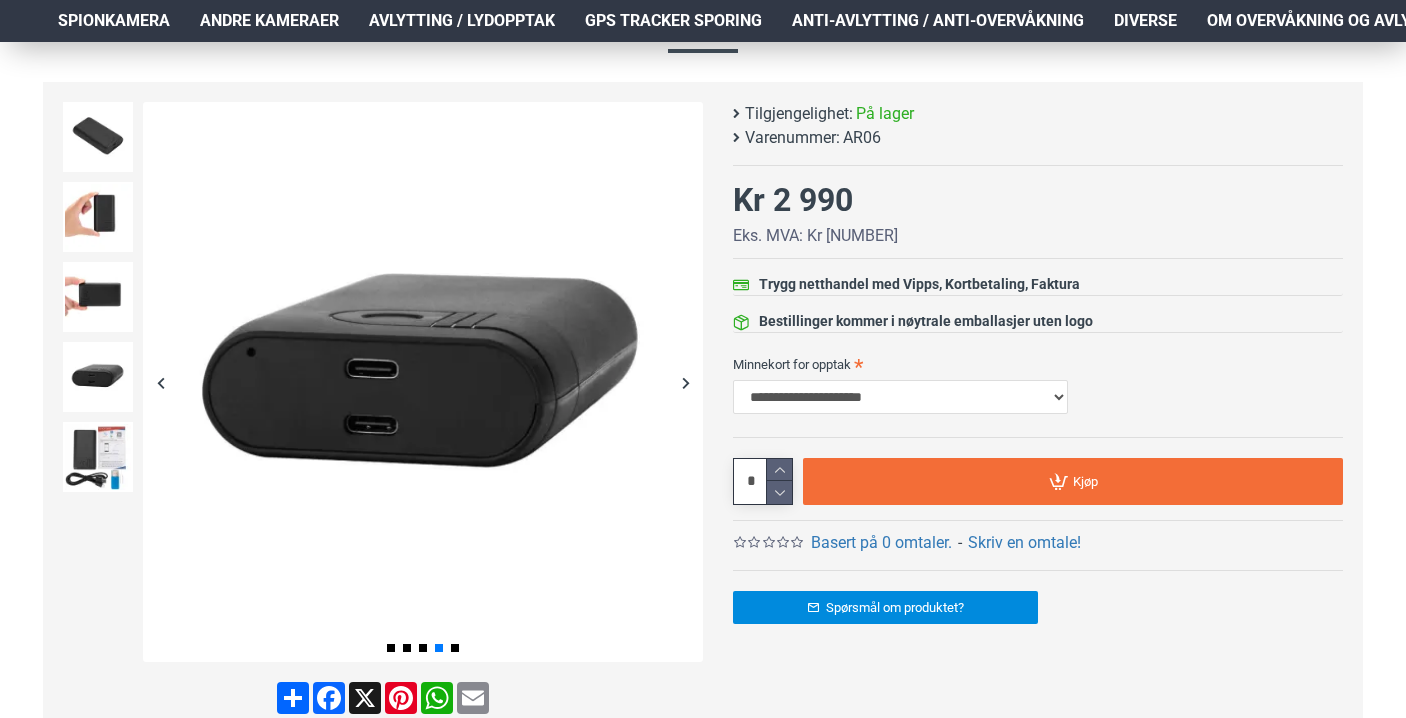 click at bounding box center (685, 382) 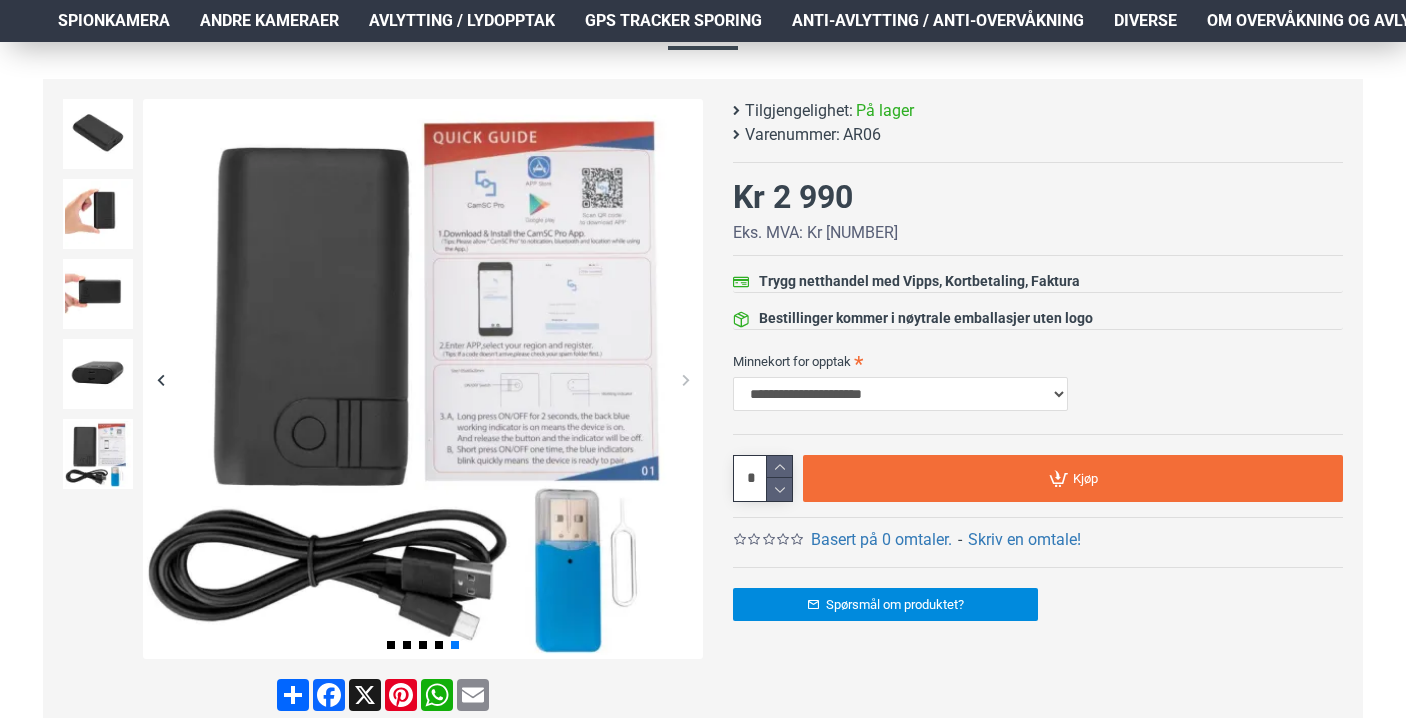 scroll, scrollTop: 240, scrollLeft: 0, axis: vertical 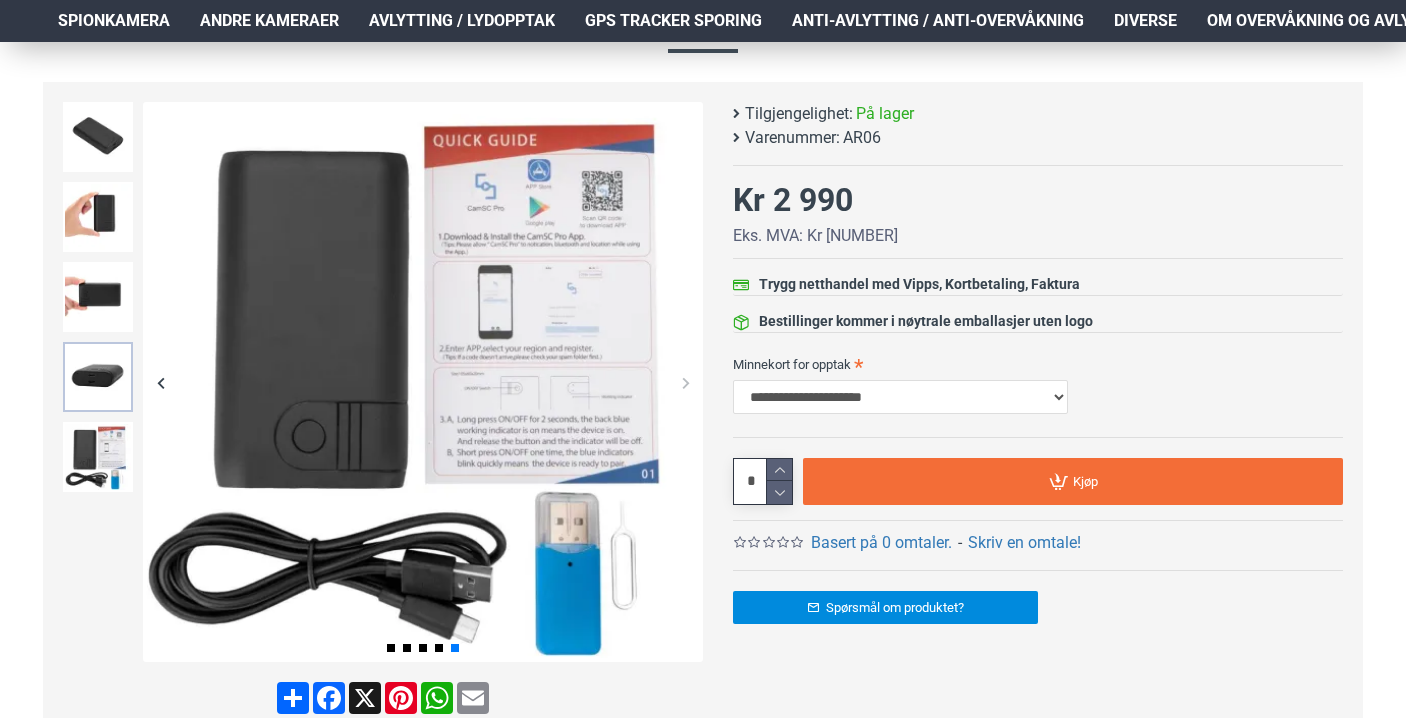 click at bounding box center (98, 377) 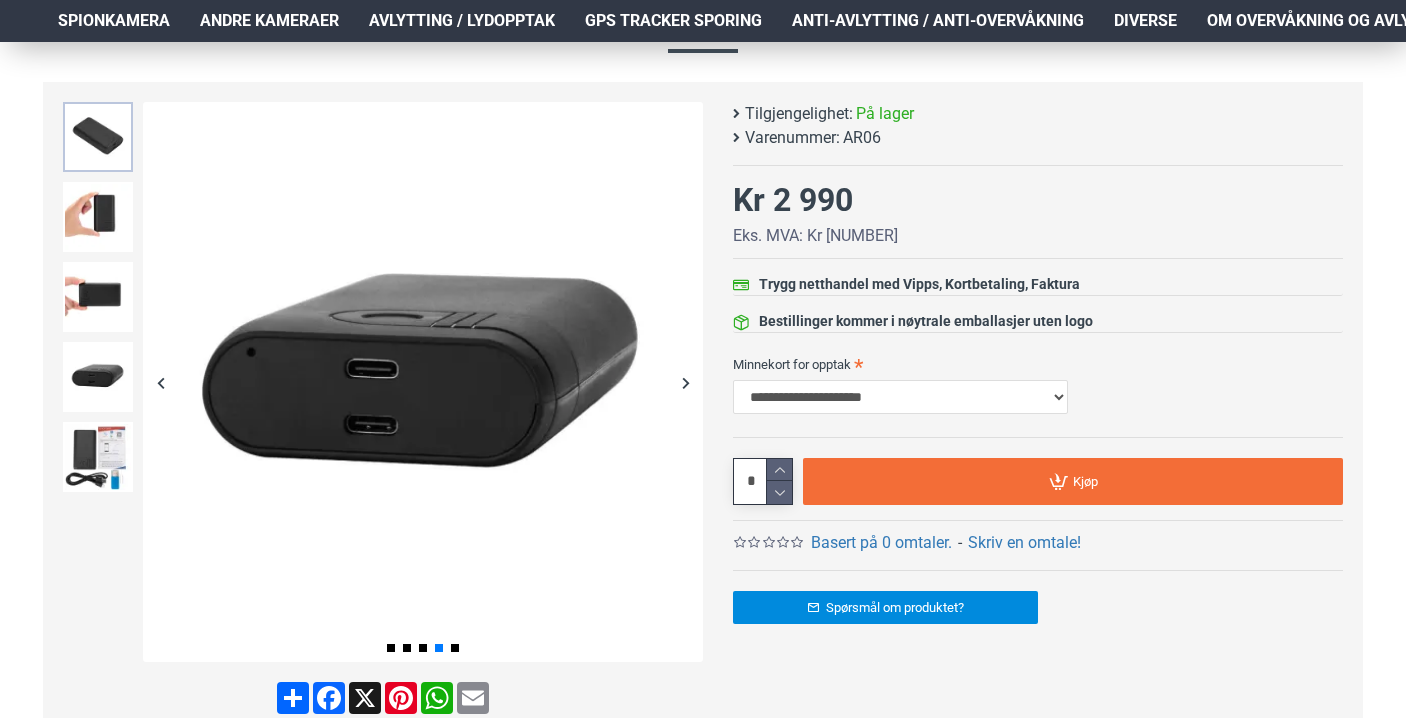 click at bounding box center [98, 137] 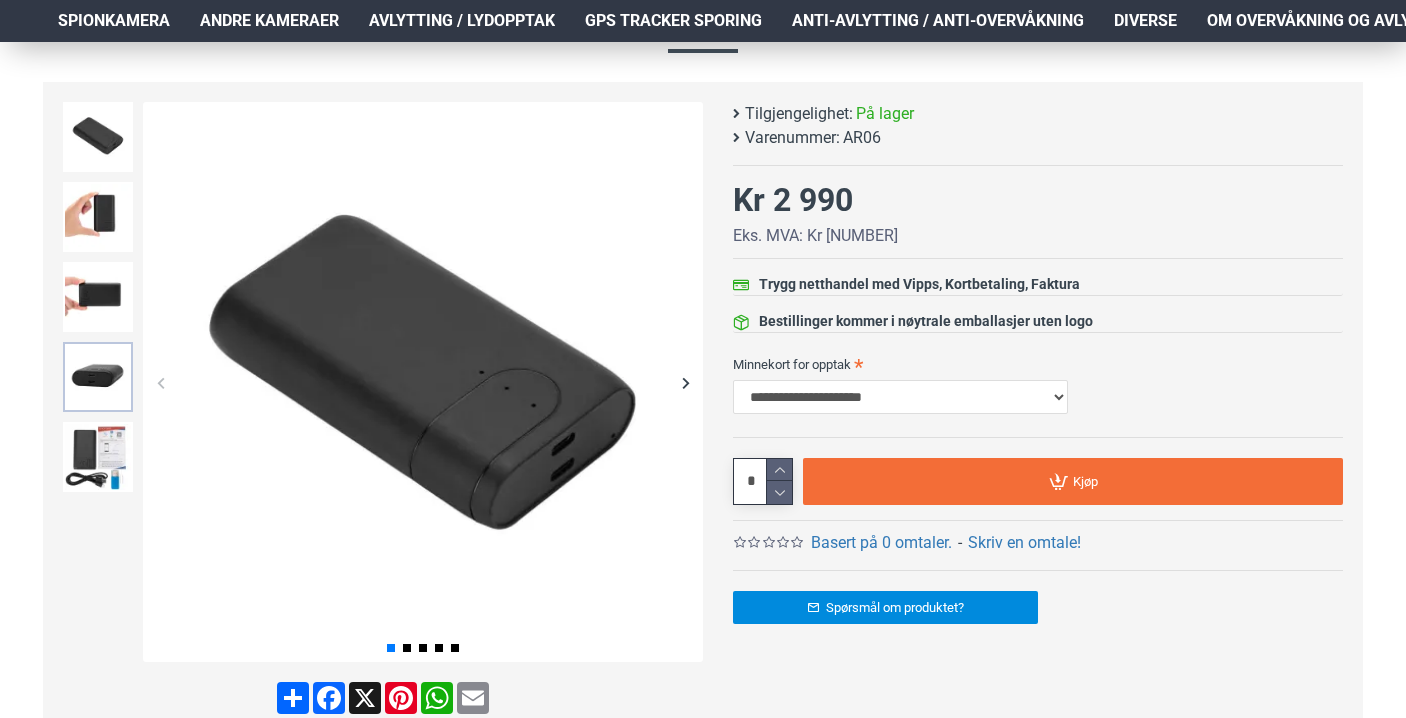 click at bounding box center (98, 377) 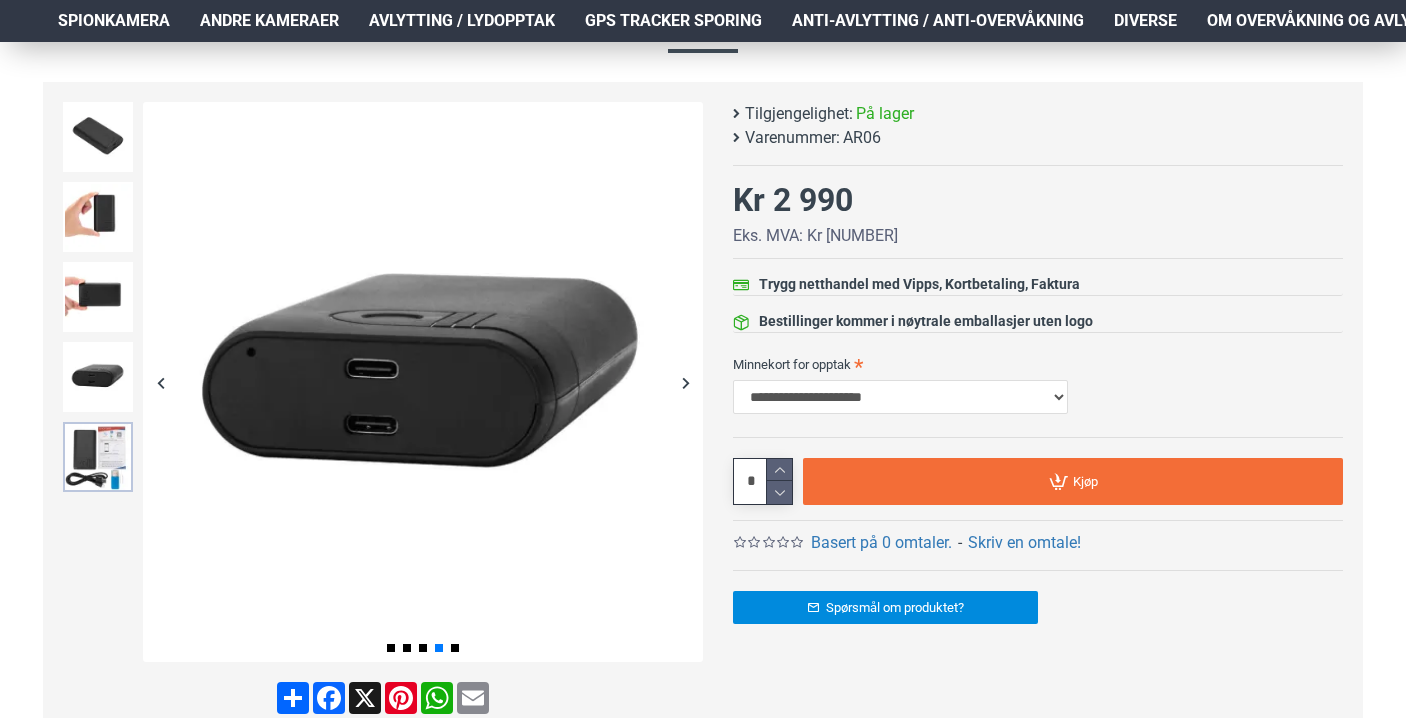 click at bounding box center (98, 457) 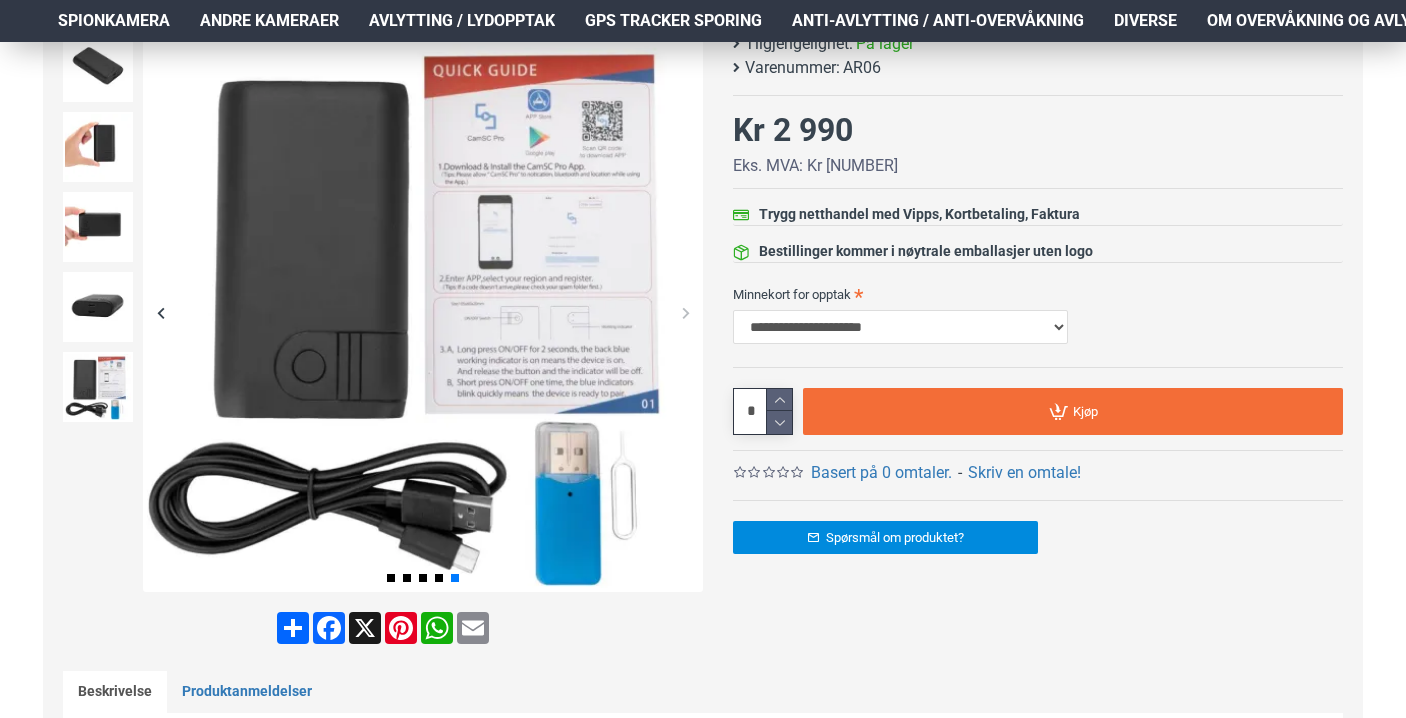 scroll, scrollTop: 316, scrollLeft: 0, axis: vertical 